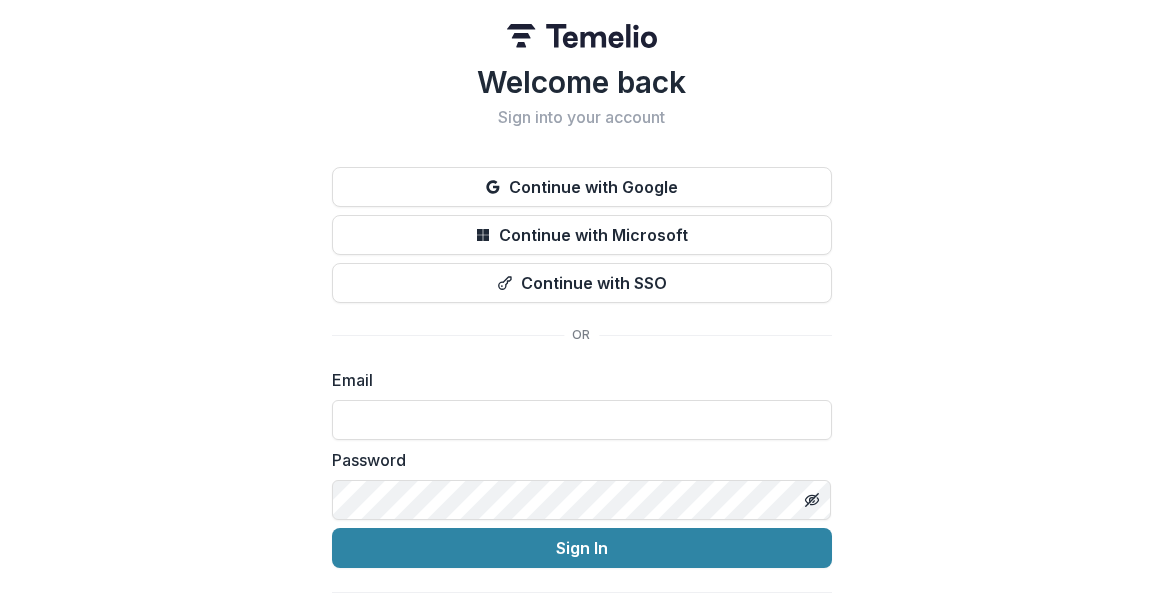 scroll, scrollTop: 0, scrollLeft: 0, axis: both 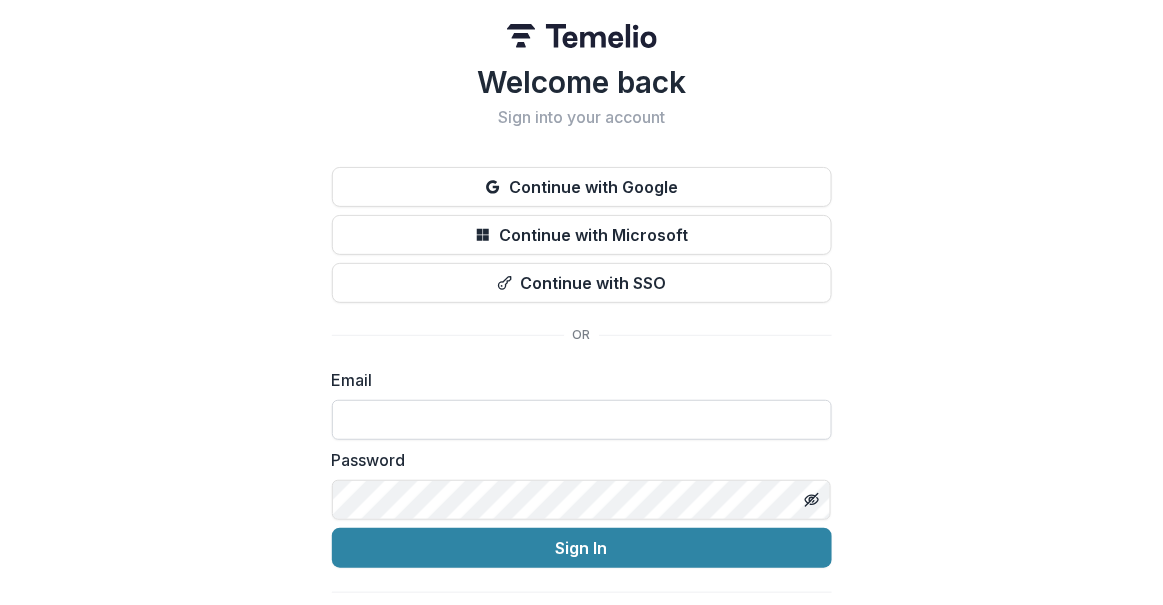 click at bounding box center (582, 420) 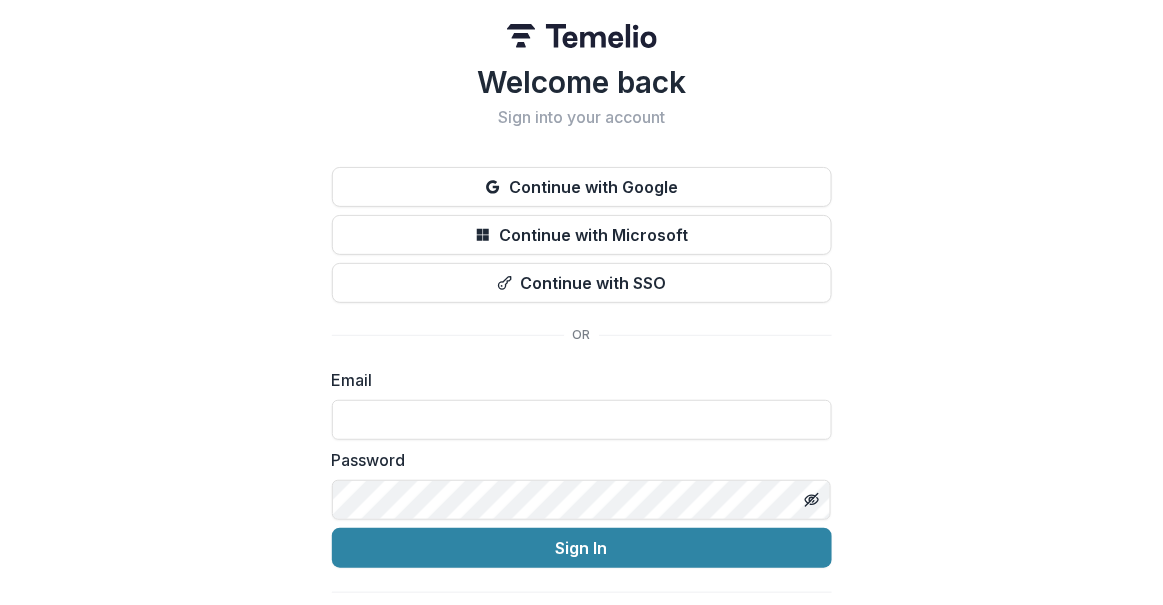 click 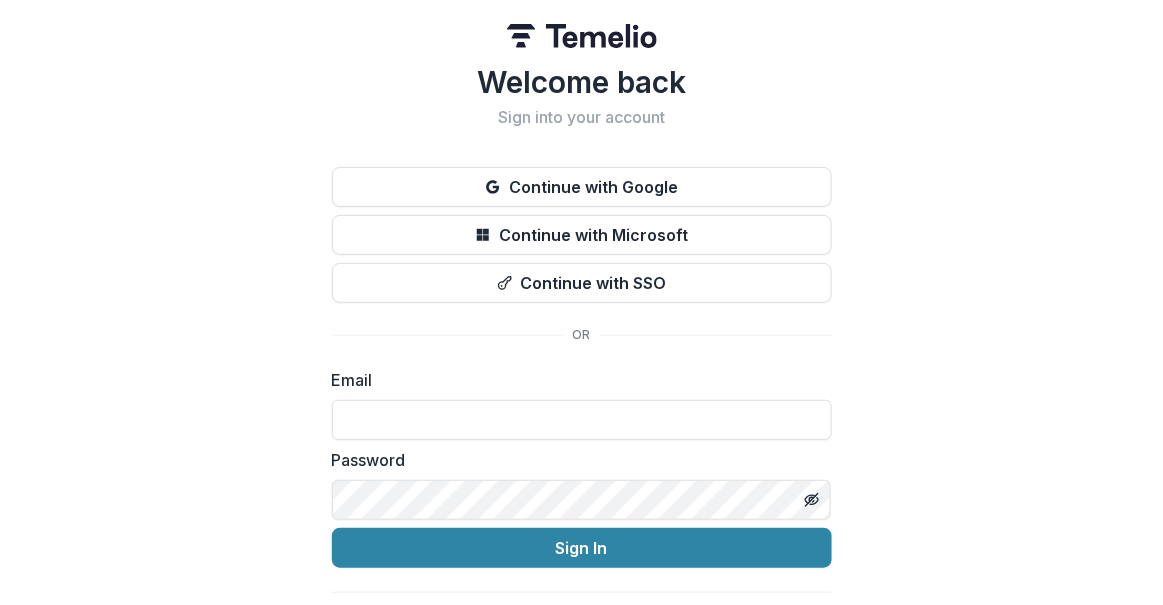 type on "**********" 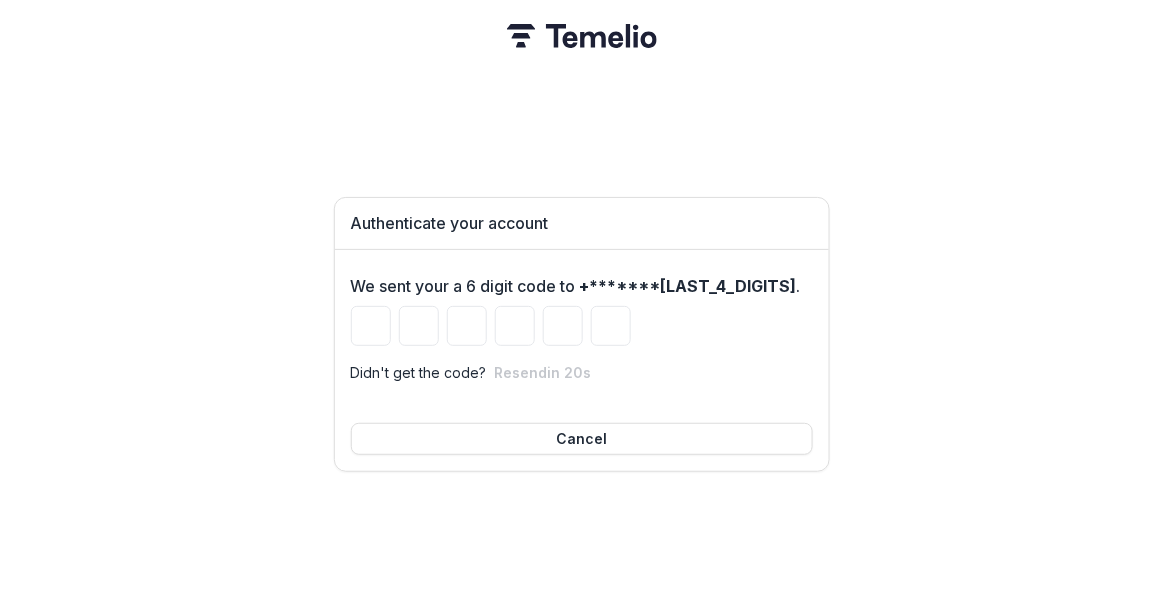 type on "*" 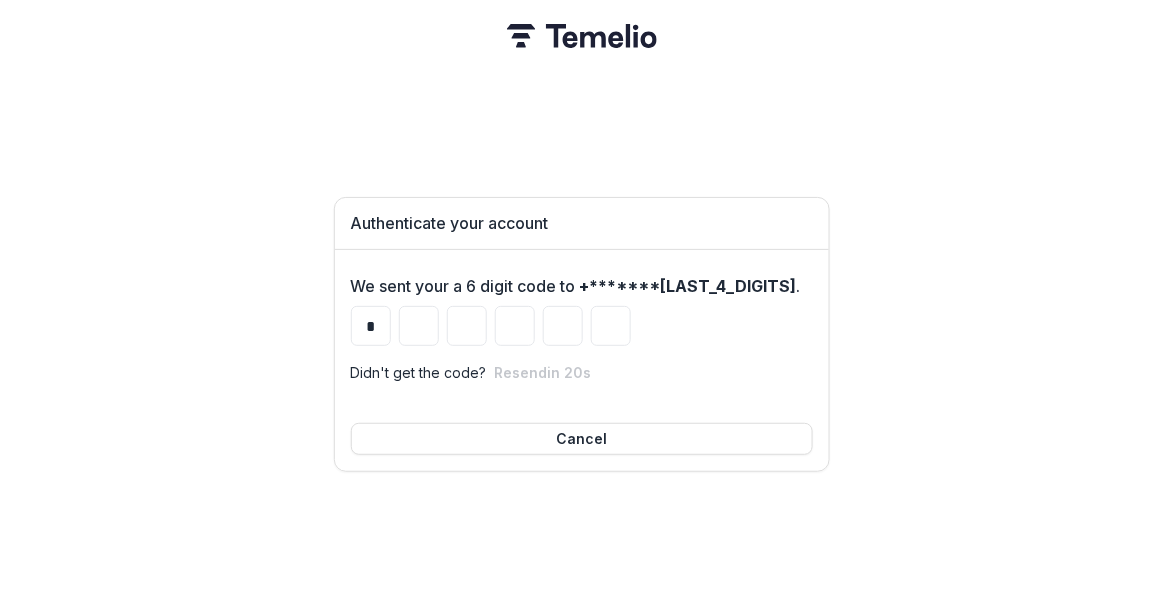 type on "*" 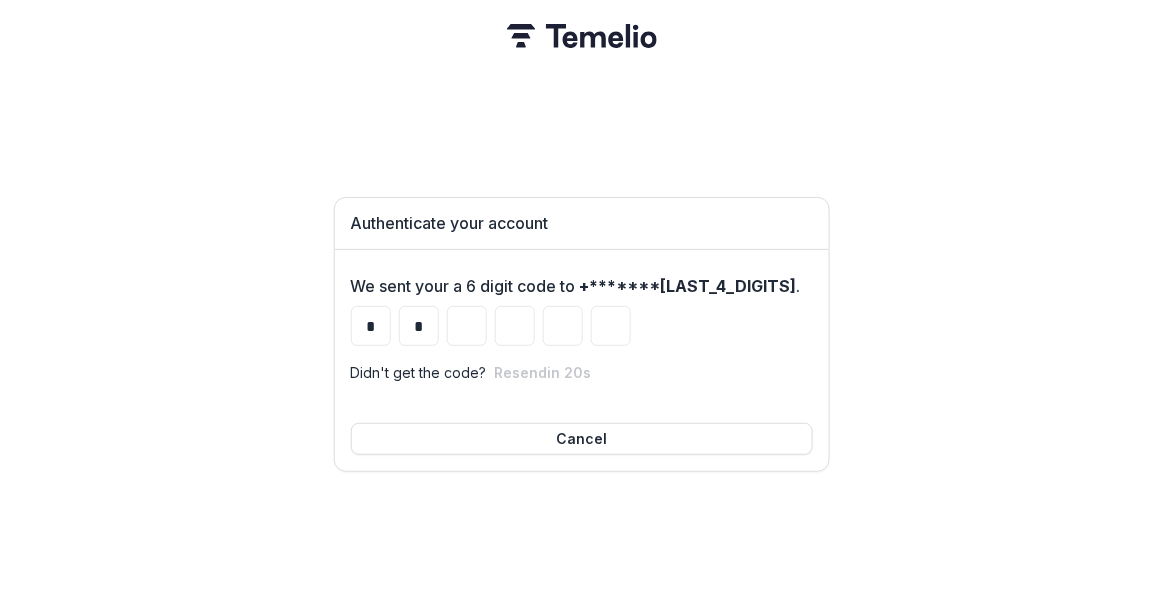 type on "*" 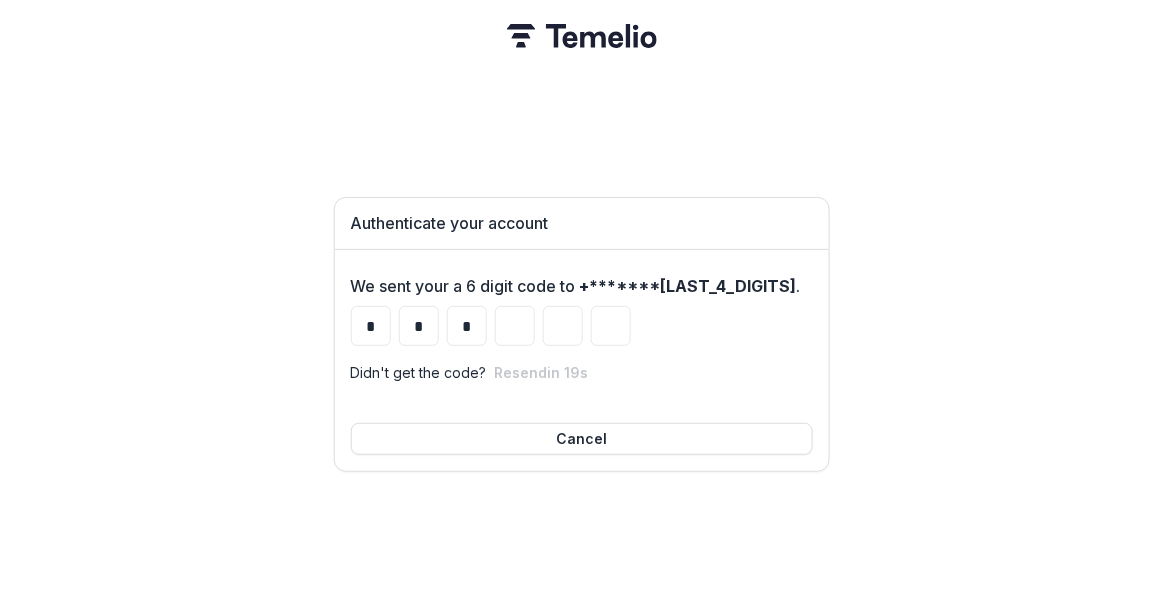 type on "*" 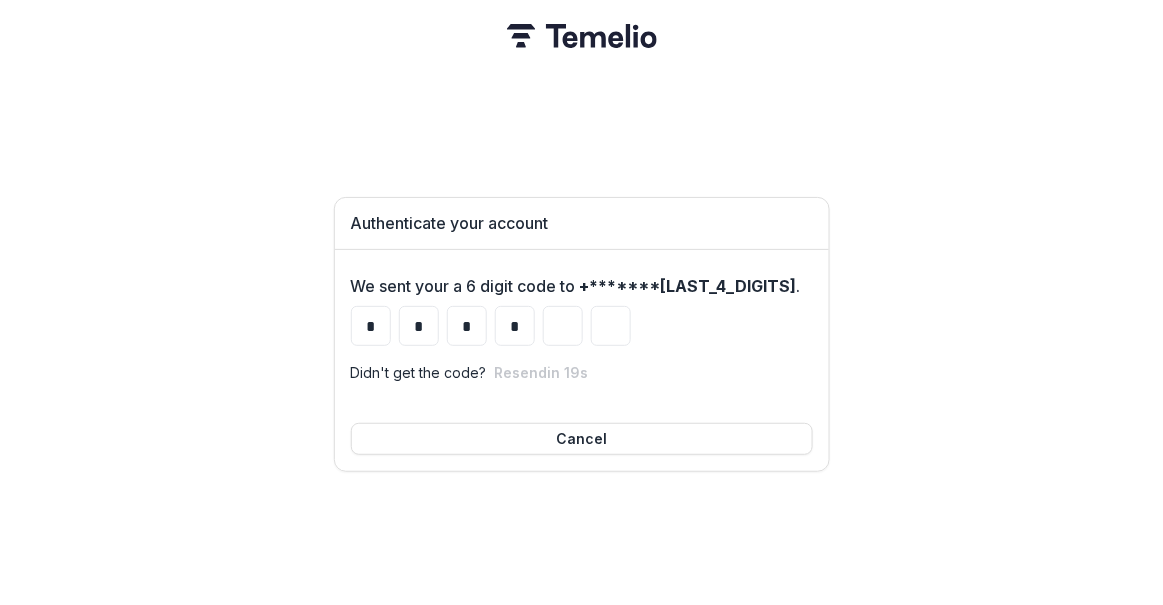 type on "*" 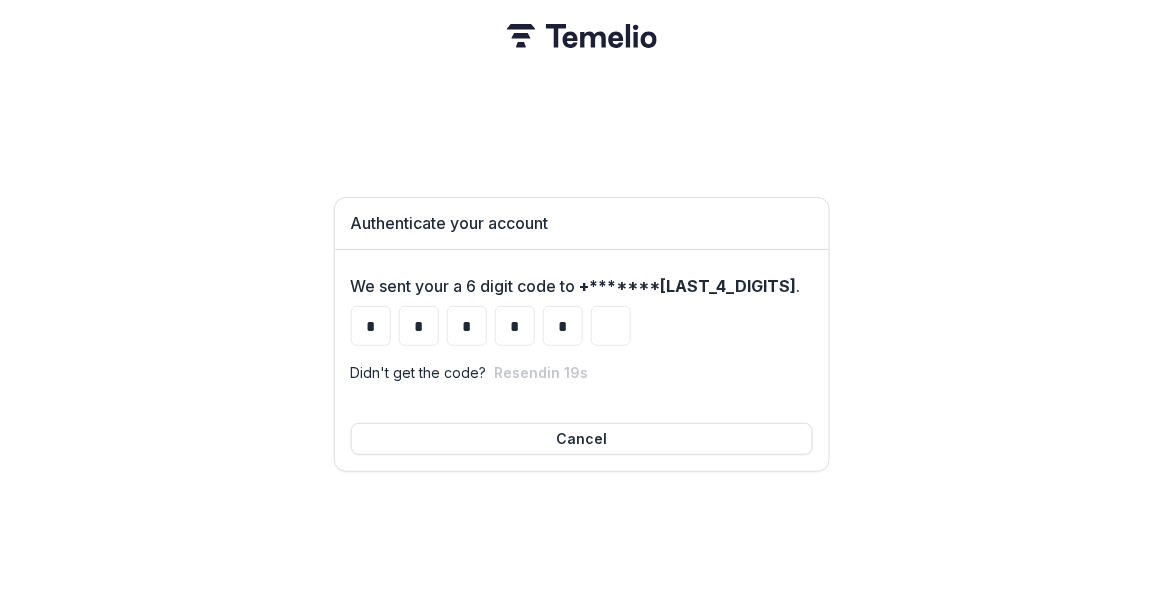 type on "*" 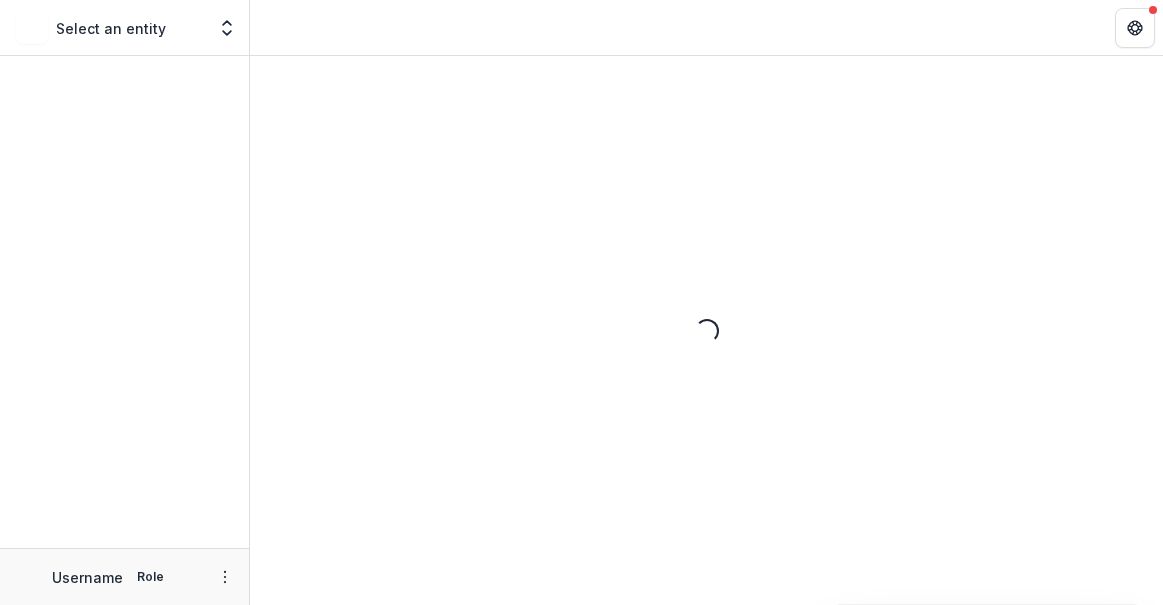 scroll, scrollTop: 0, scrollLeft: 0, axis: both 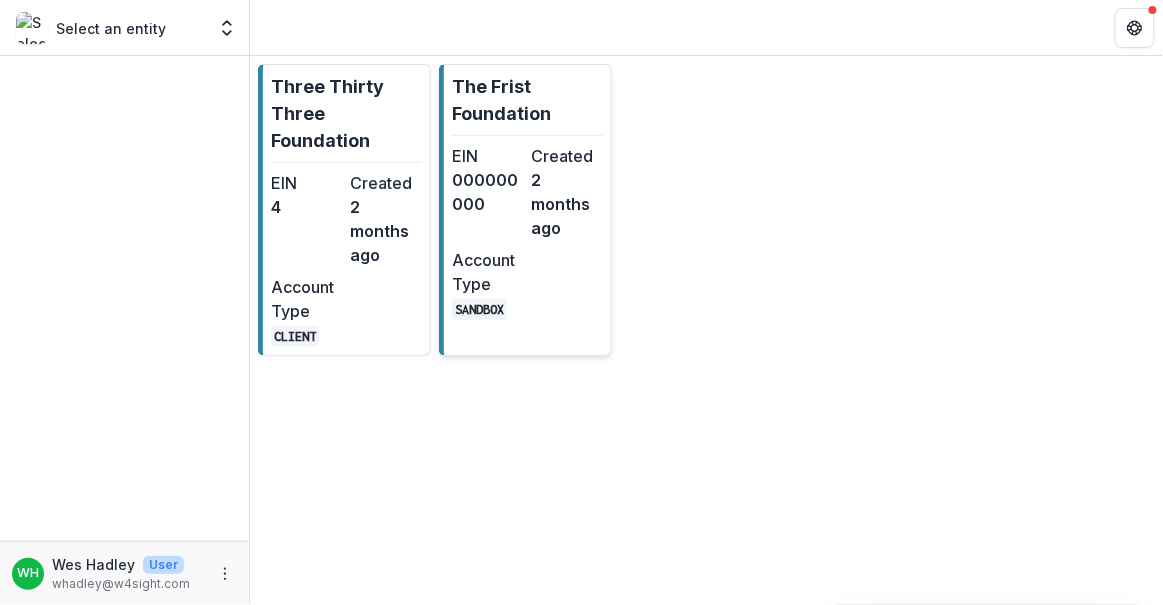 click on "The Frist Foundation" at bounding box center [527, 100] 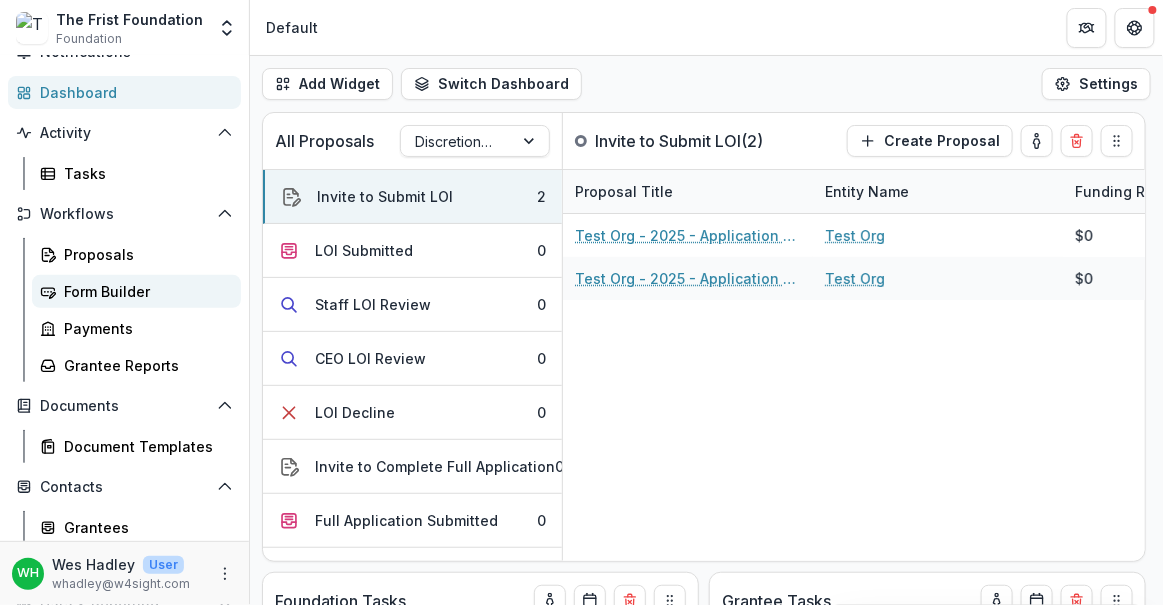 scroll, scrollTop: 181, scrollLeft: 0, axis: vertical 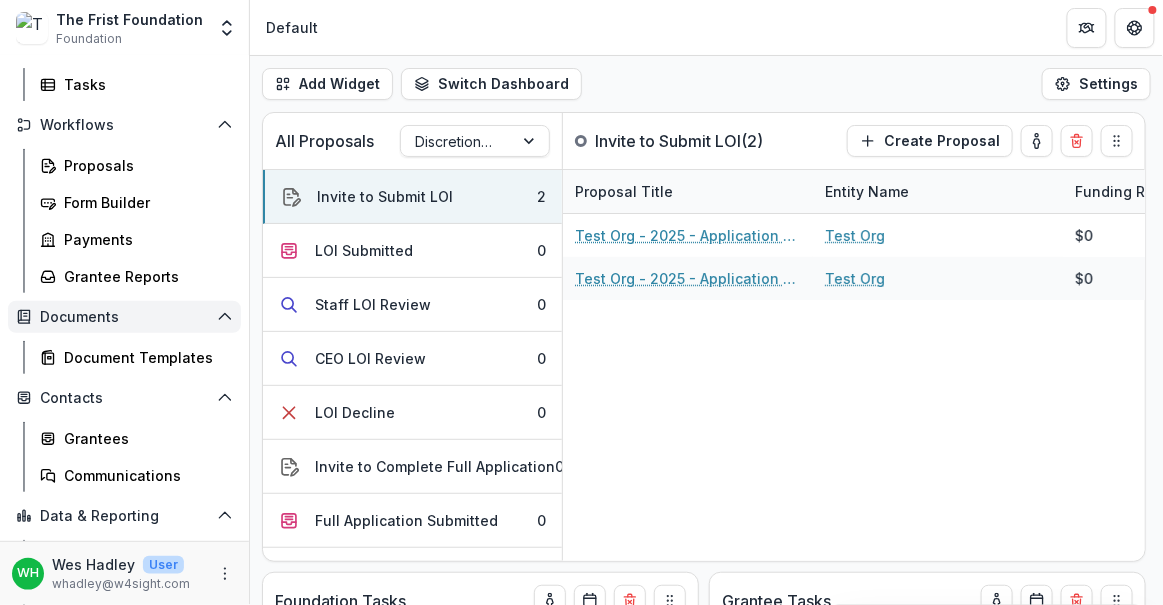 click on "Documents" at bounding box center [124, 317] 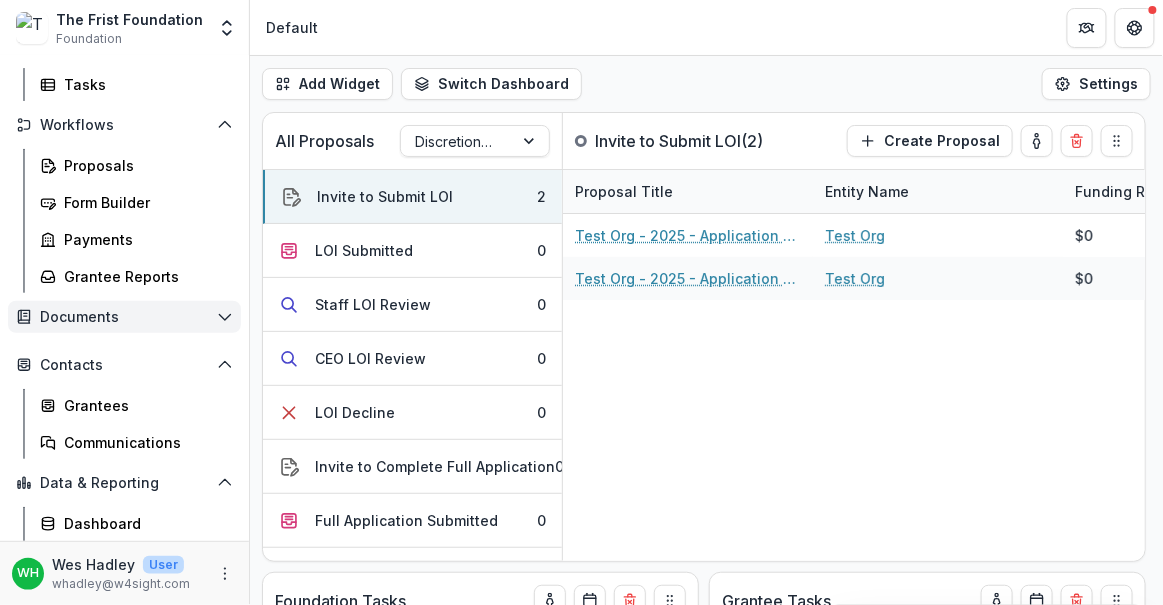 click on "Documents" at bounding box center (124, 317) 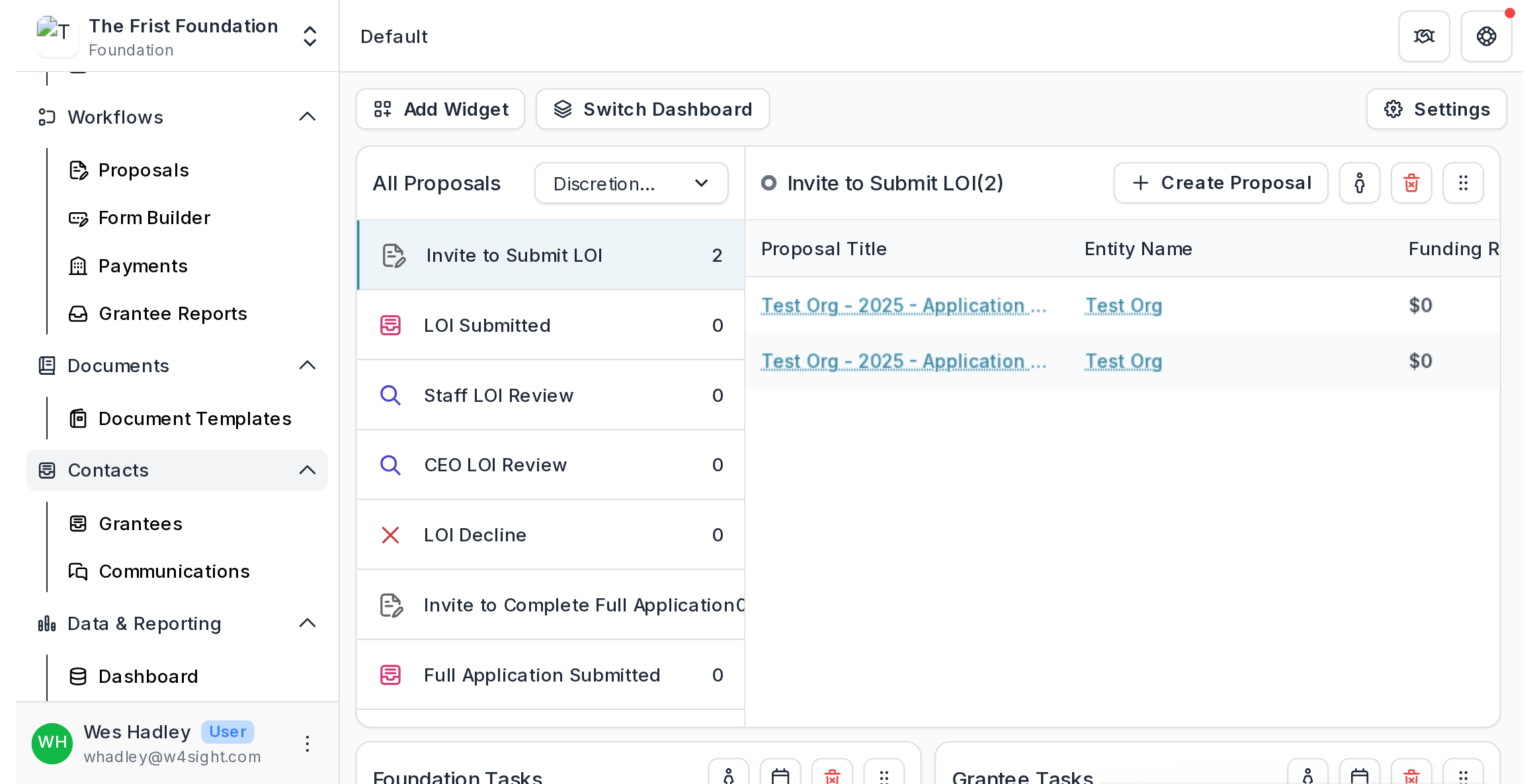scroll, scrollTop: 165, scrollLeft: 0, axis: vertical 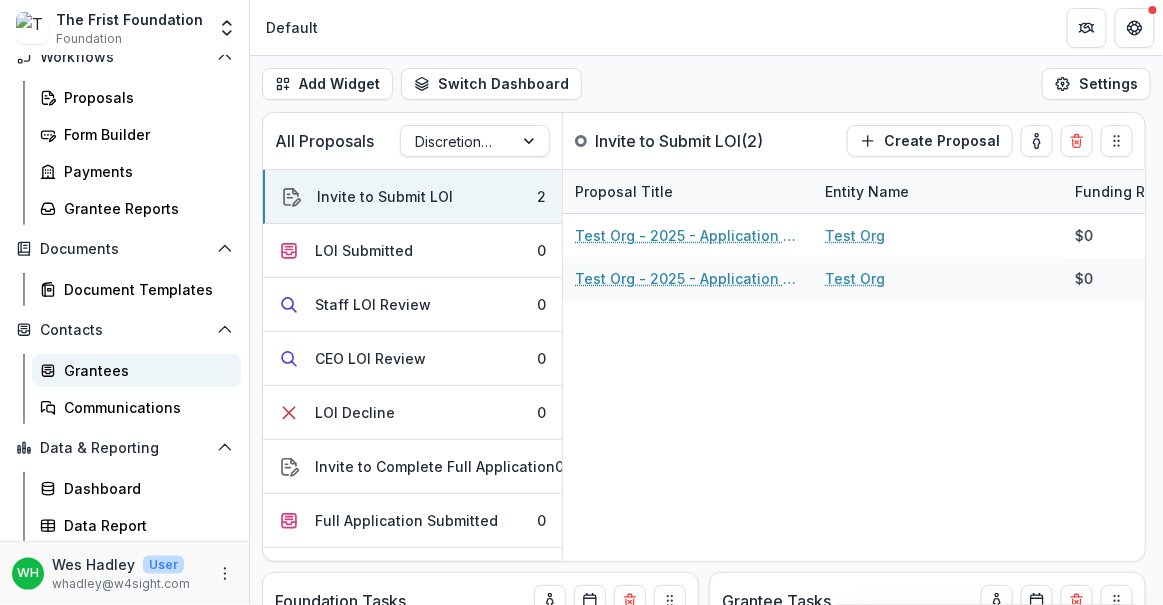 click on "Grantees" at bounding box center (144, 370) 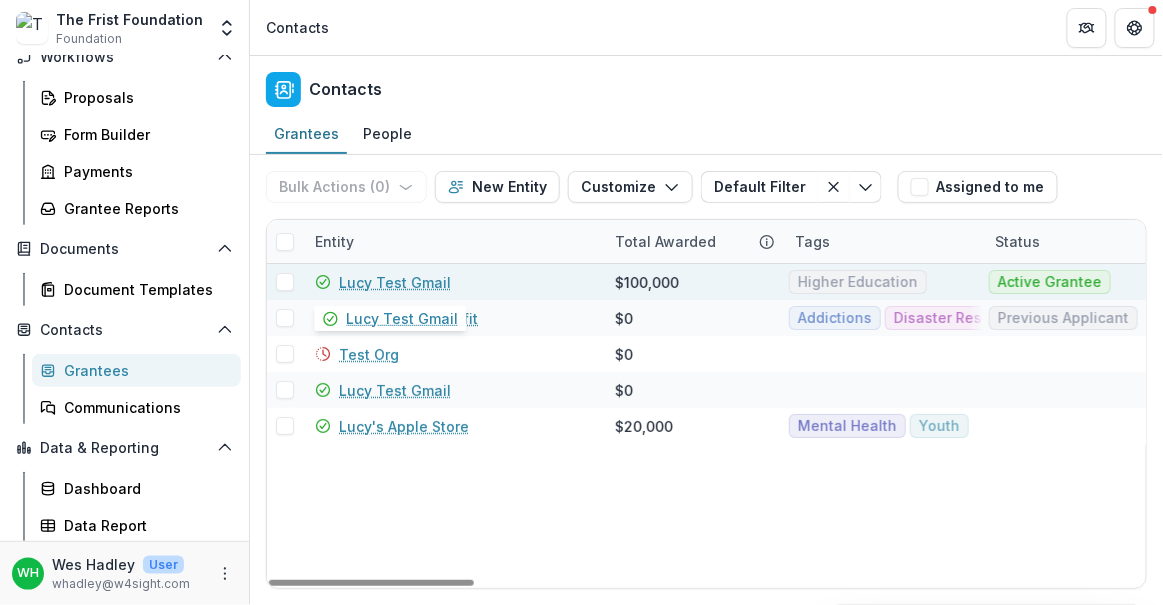 click on "Lucy Test Gmail" at bounding box center (395, 282) 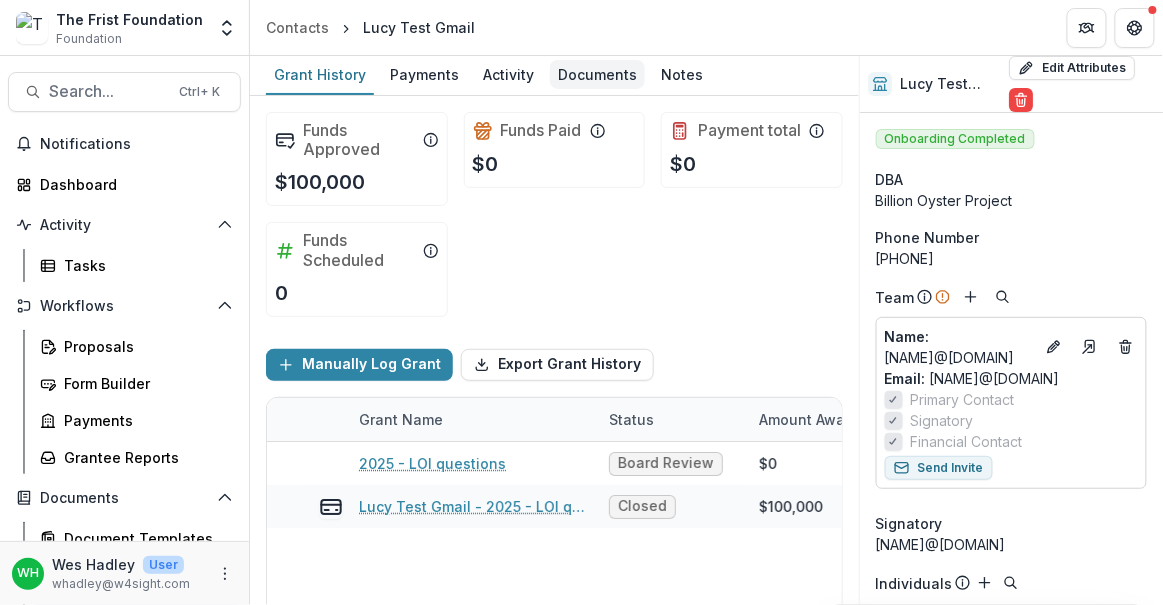 click on "Documents" at bounding box center (597, 74) 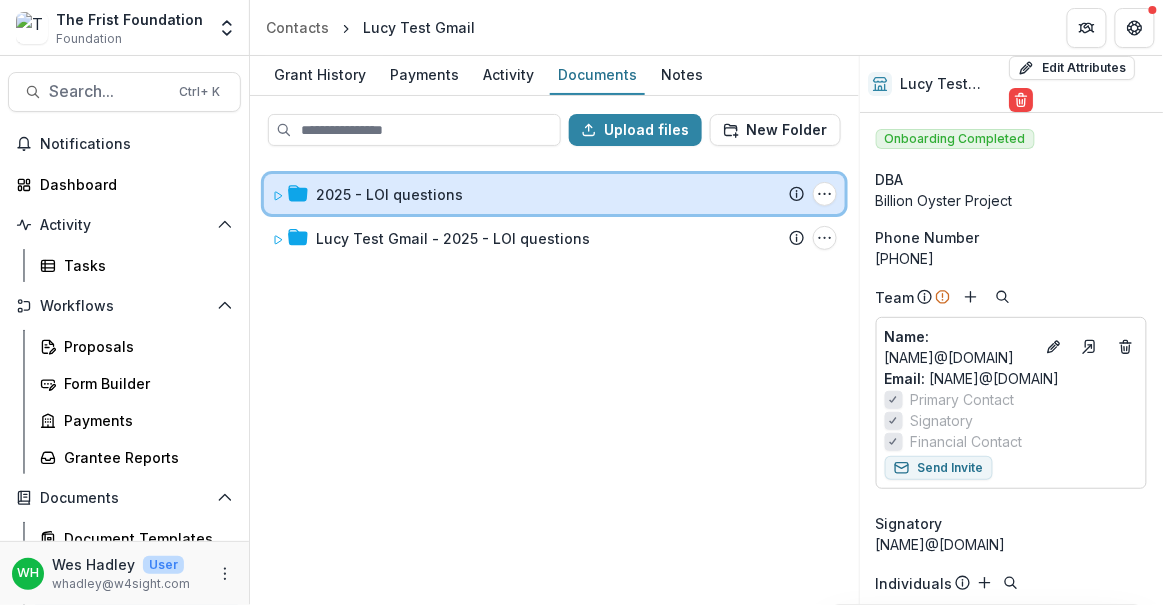 click 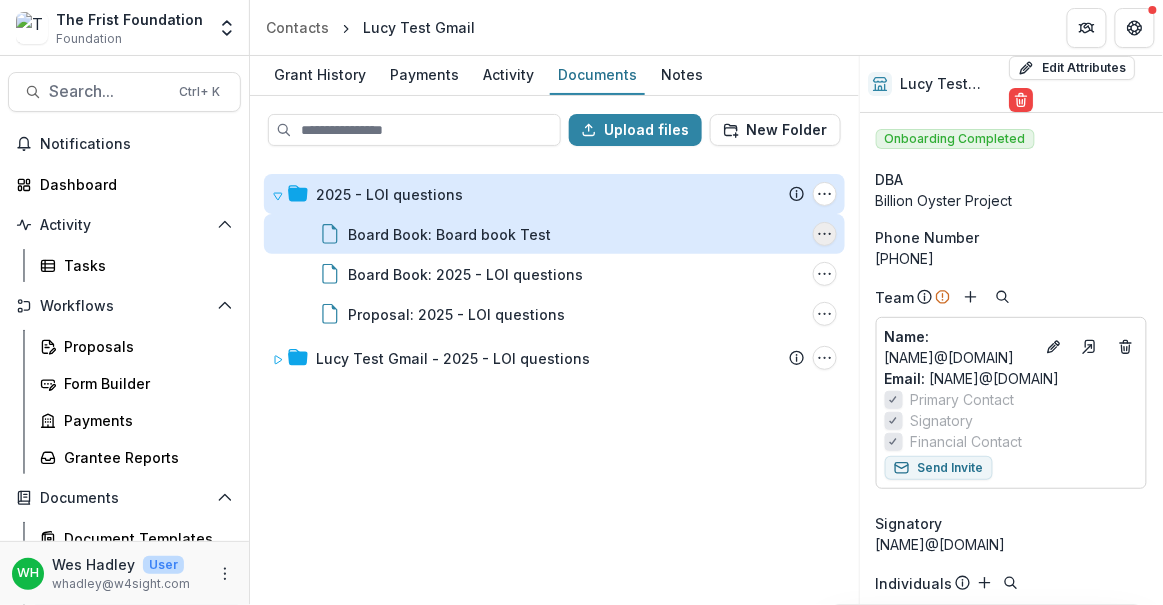 click 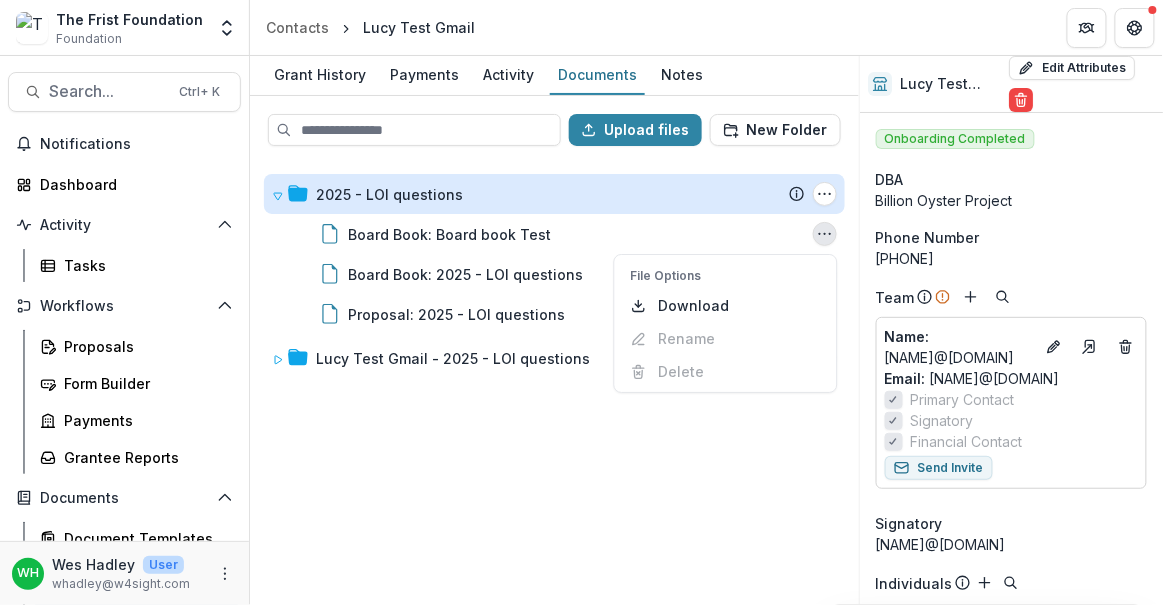 click on "2025 - LOI questions Submission [FIRST] Proposal Attached Submission Report Tasks No tasks Folder Options Rename Add Subfolder Delete Board Book: 2025 - LOI questions File Options Download Rename Delete Proposal: 2025 - LOI questions File Options Download Rename Delete [FIRST] Test Gmail - 2025 - LOI questions Submission [FIRST] Proposal Attached Submission Report Tasks No tasks Folder Options Rename Add Subfolder Delete" at bounding box center [554, 382] 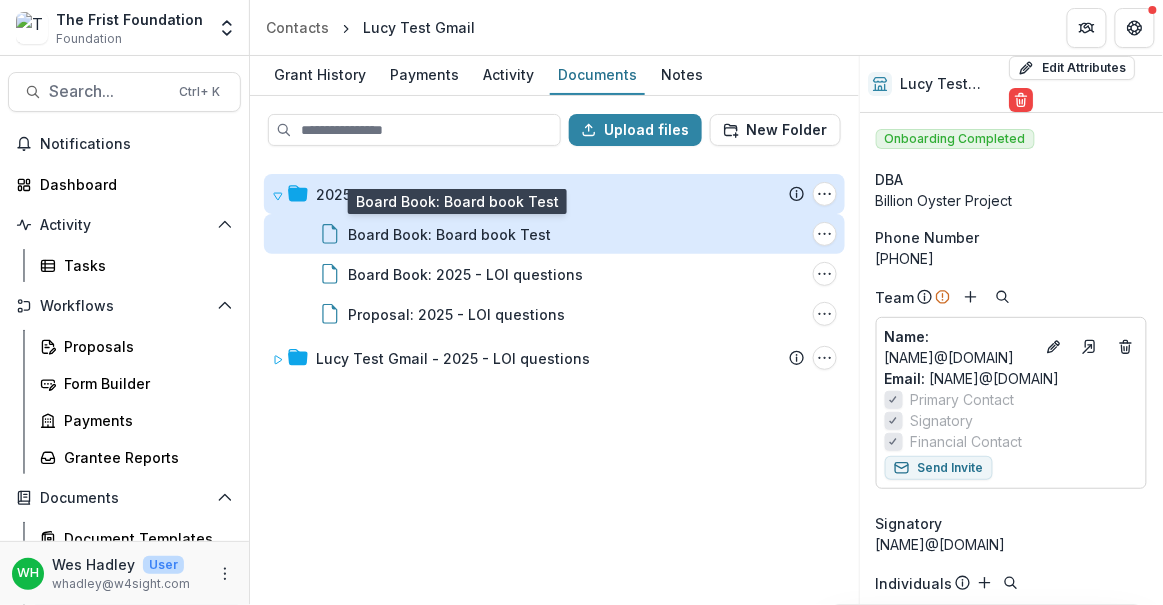 click on "Board Book: Board book Test" at bounding box center (449, 234) 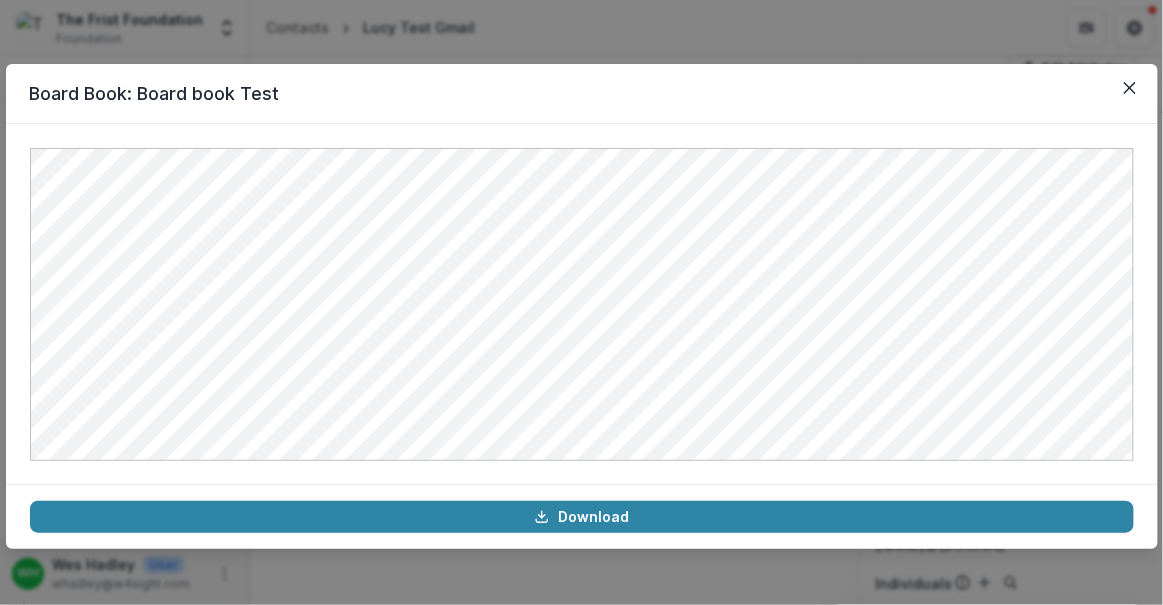 click on "Board Book: Board book Test" at bounding box center [582, 94] 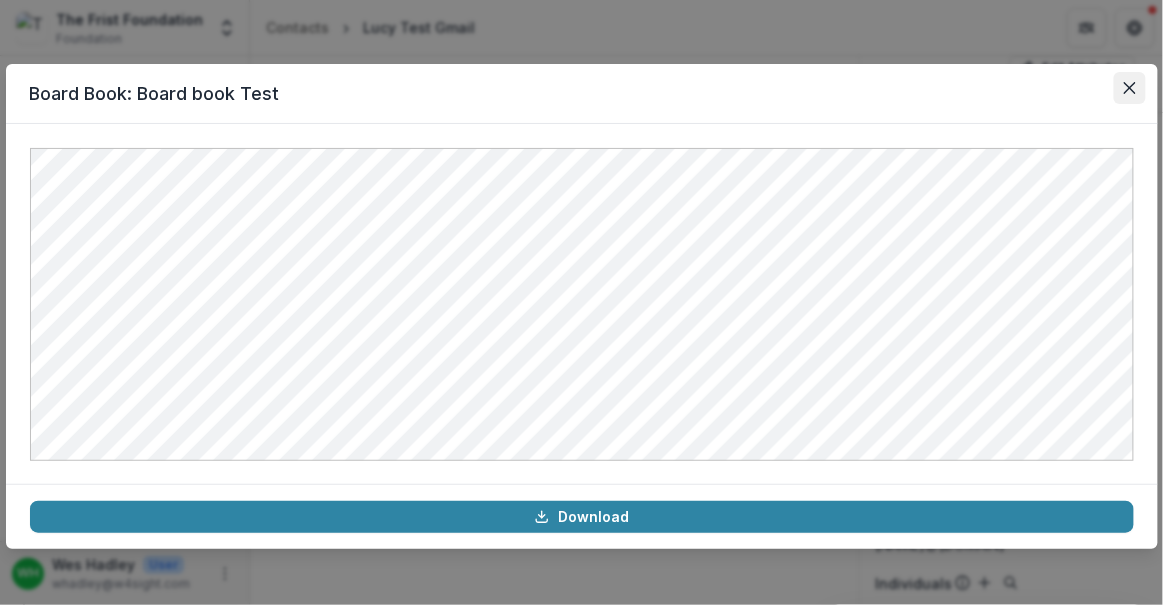 click 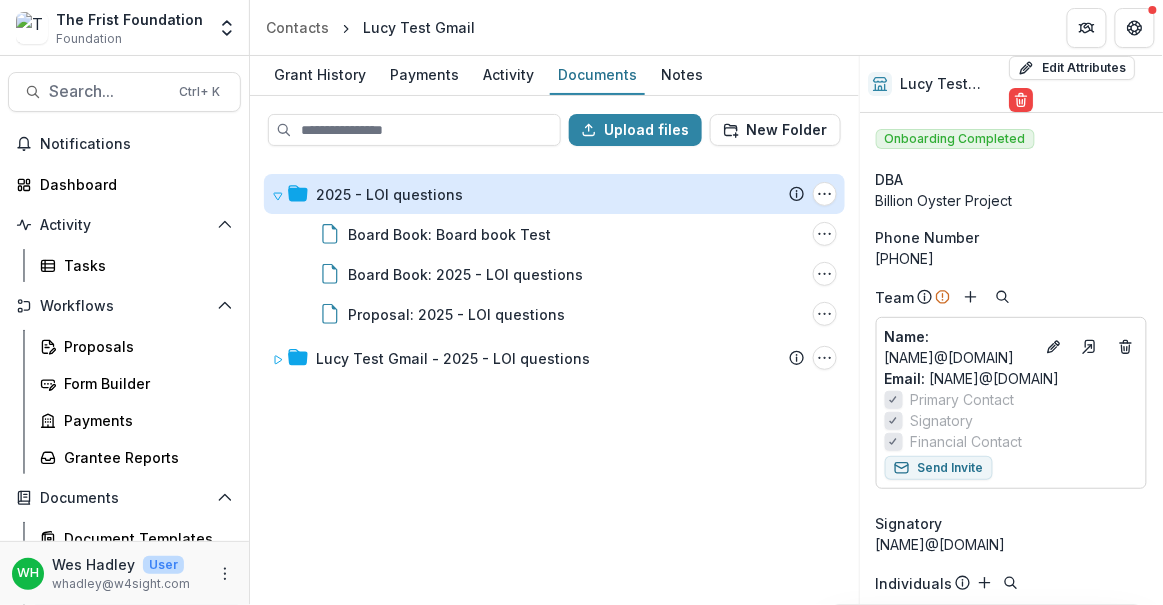 click on "2025 - LOI questions Submission [FIRST] Proposal Attached Submission Report Tasks No tasks Folder Options Rename Add Subfolder Delete Board Book: 2025 - LOI questions File Options Download Rename Delete Proposal: 2025 - LOI questions File Options Download Rename Delete [FIRST] Test Gmail - 2025 - LOI questions Submission [FIRST] Proposal Attached Submission Report Tasks No tasks Folder Options Rename Add Subfolder Delete" at bounding box center [554, 382] 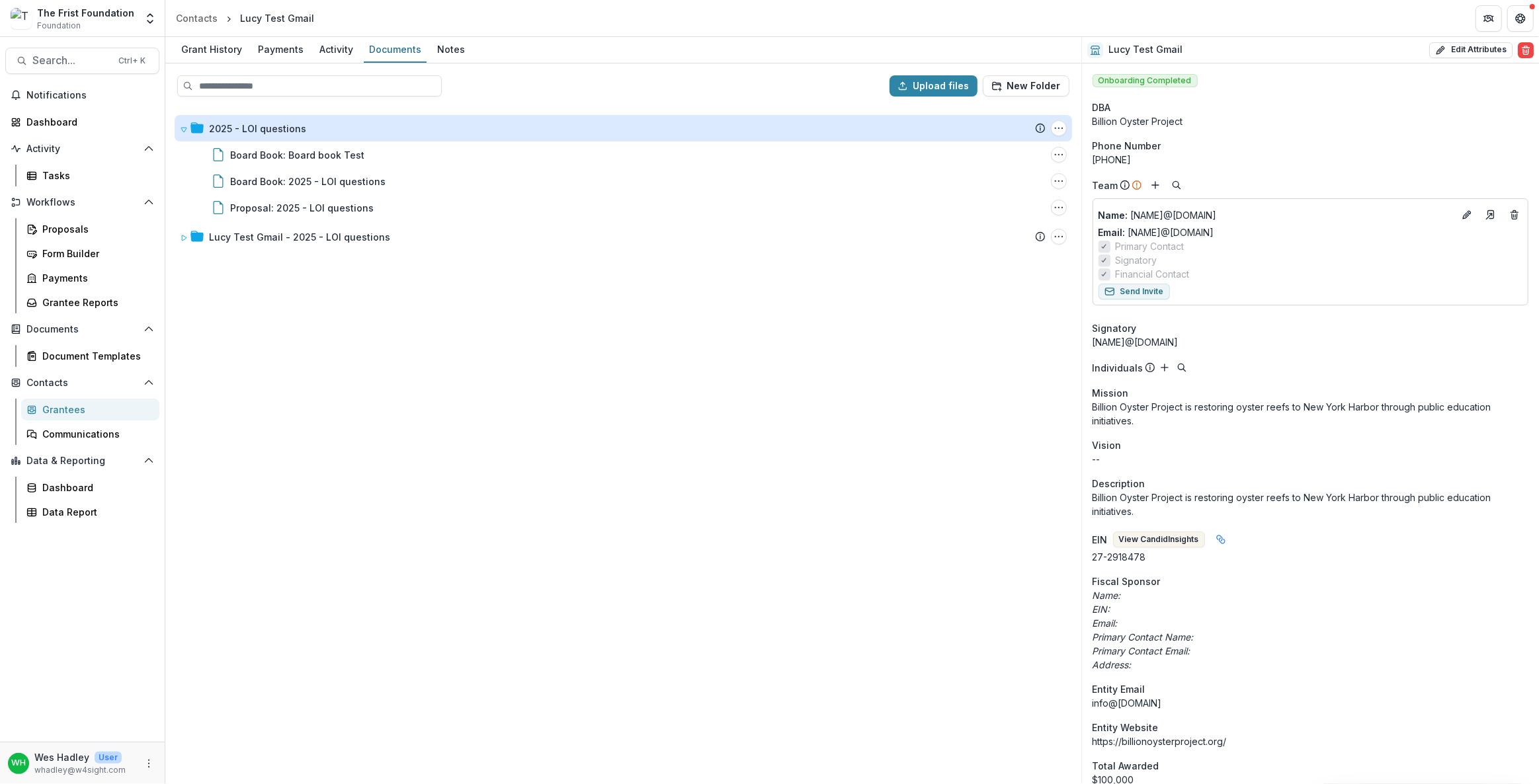 click on "[INITIALS] [LAST] User [EMAIL]" at bounding box center [82, 763] 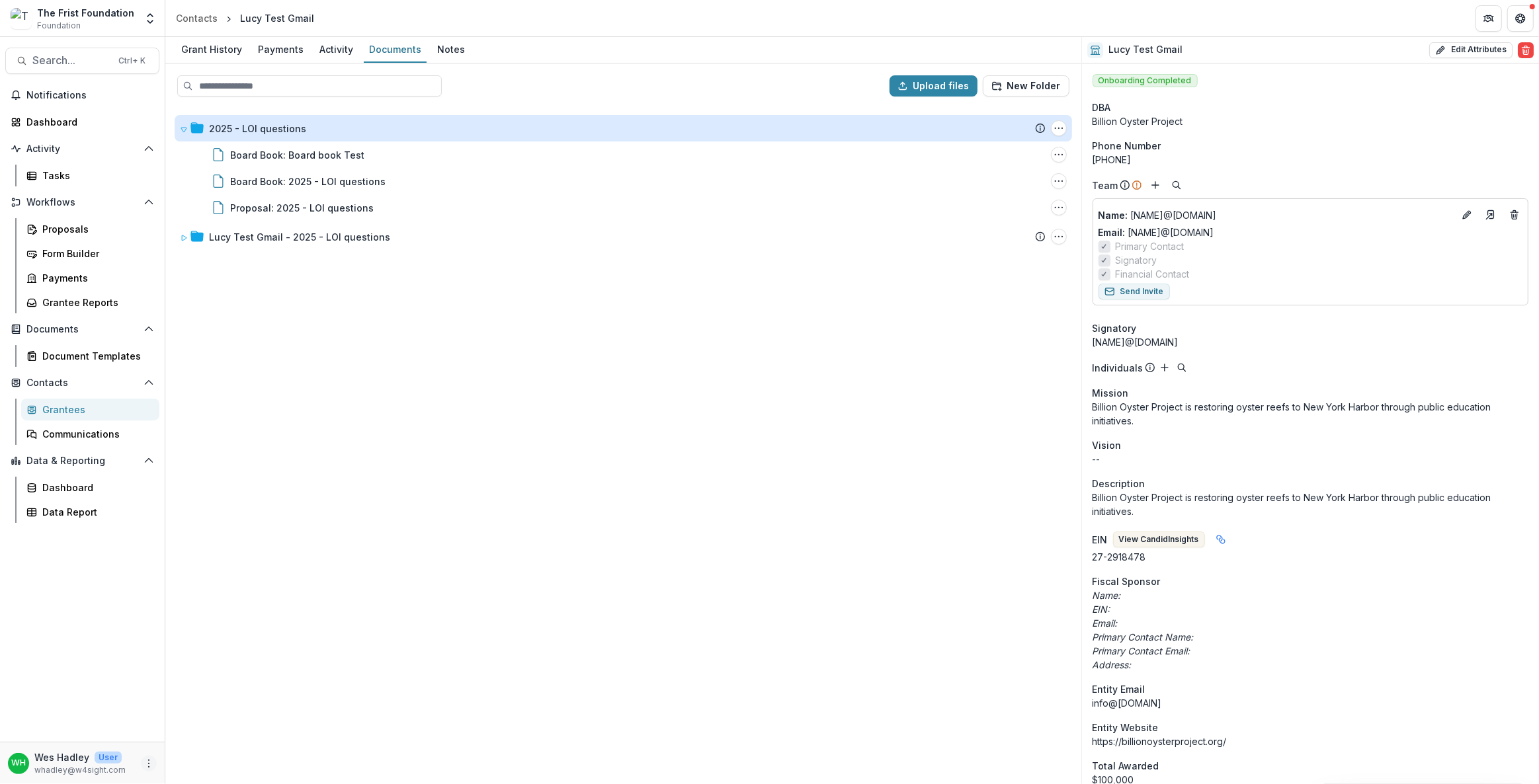 click 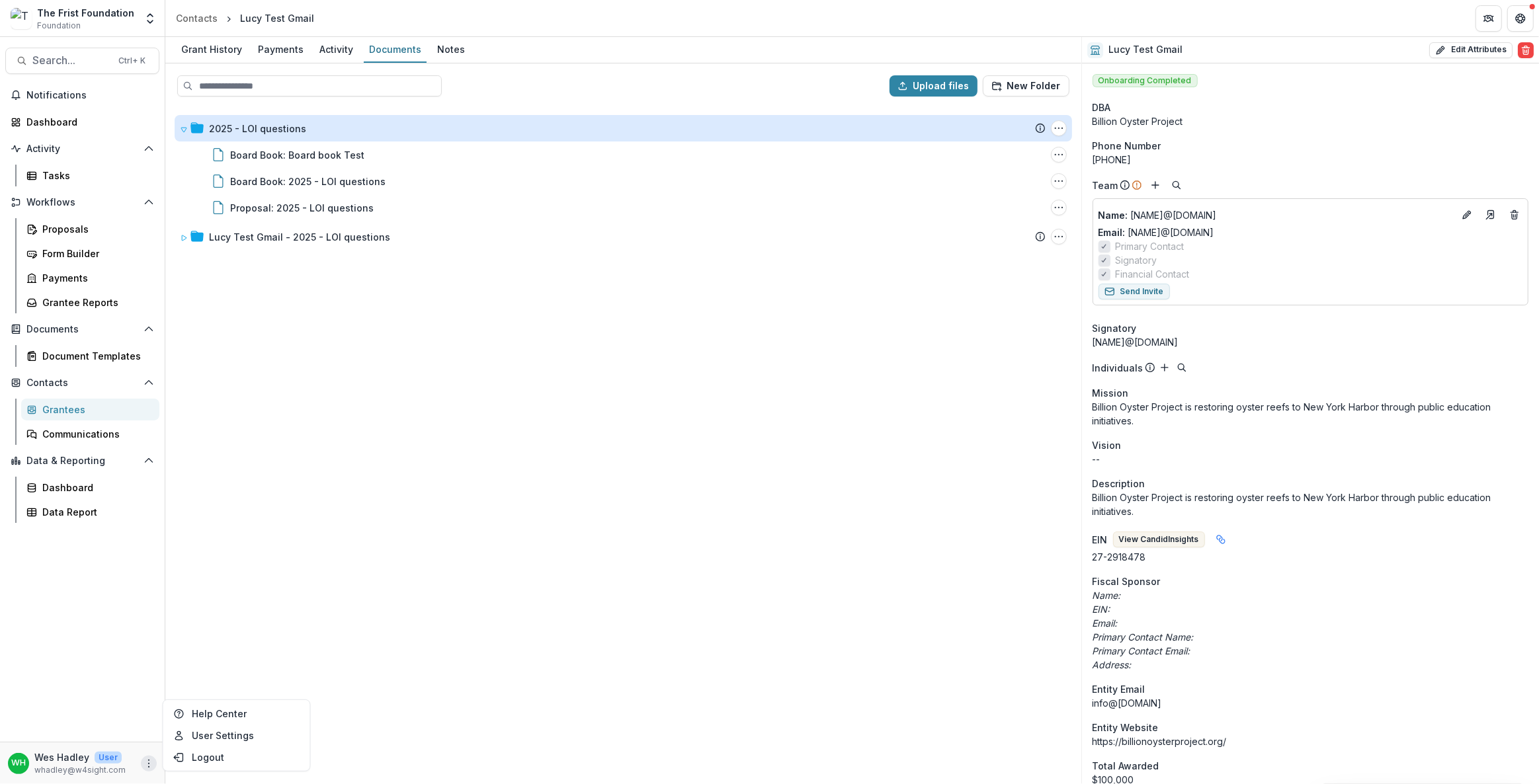 click on "Notifications Dashboard Activity Tasks Workflows Proposals Form Builder Payments Grantee Reports Documents Document Templates Contacts Grantees Communications Data & Reporting Dashboard Data Report" at bounding box center [82, 413] 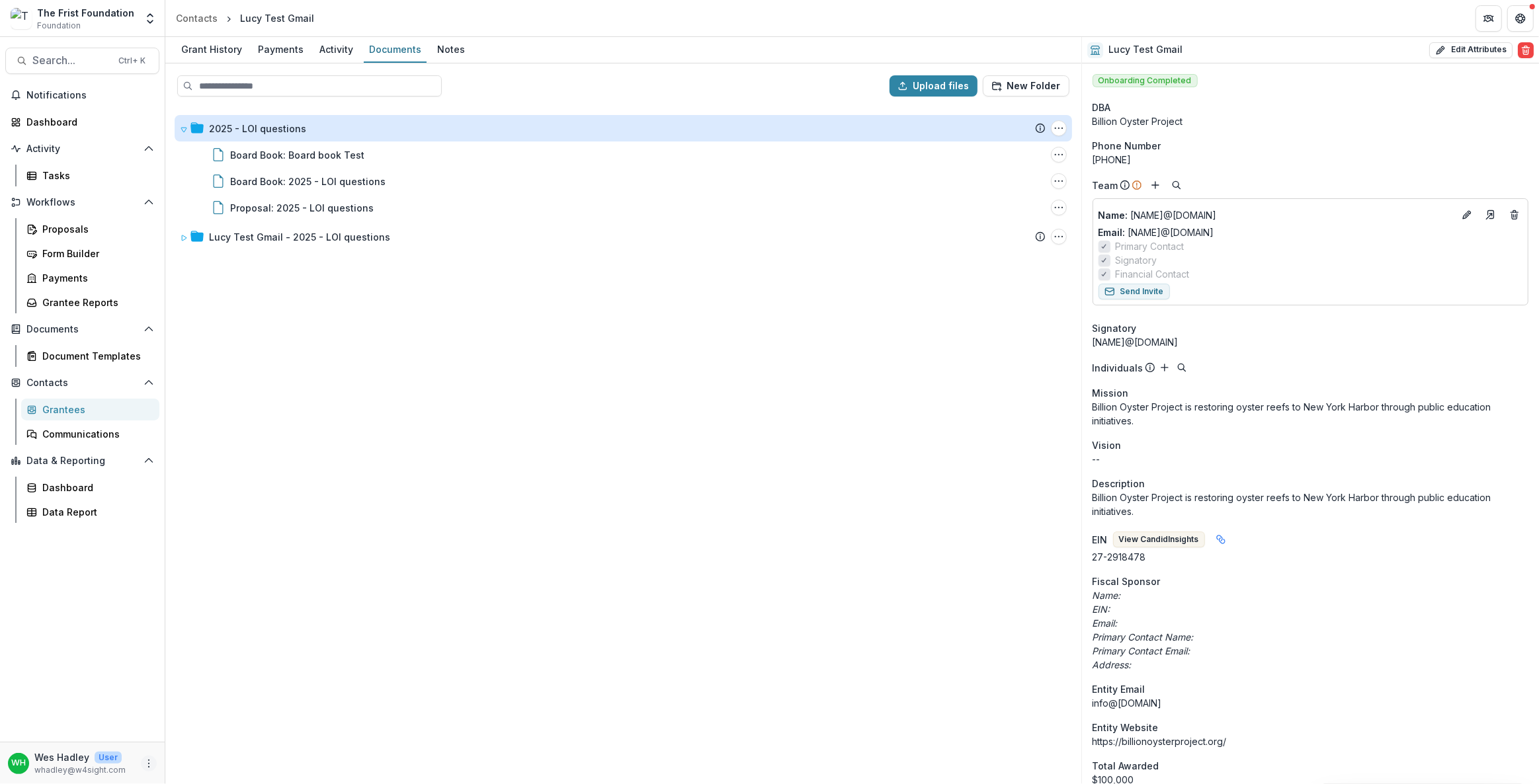 click at bounding box center [149, 764] 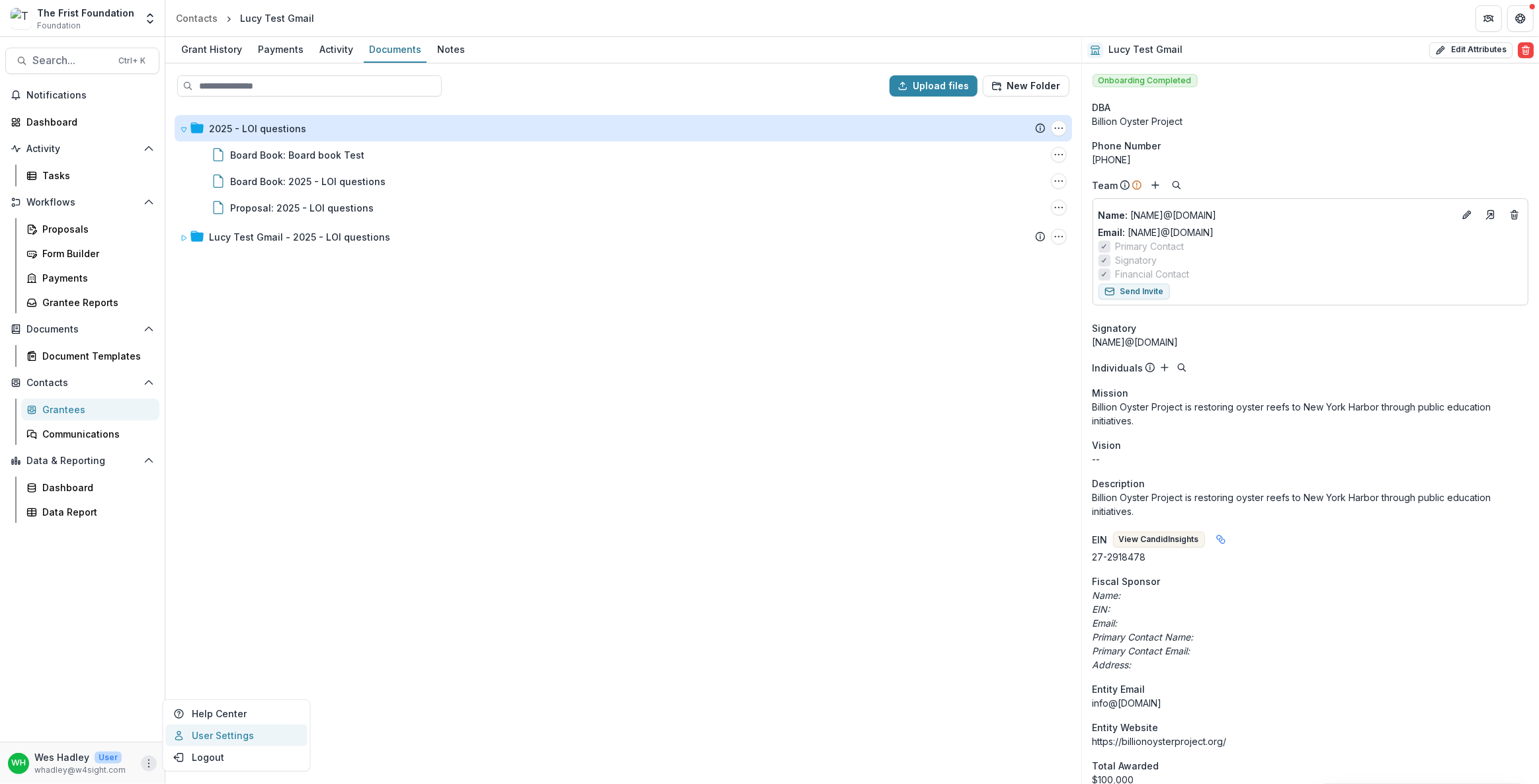 click on "User Settings" at bounding box center [236, 735] 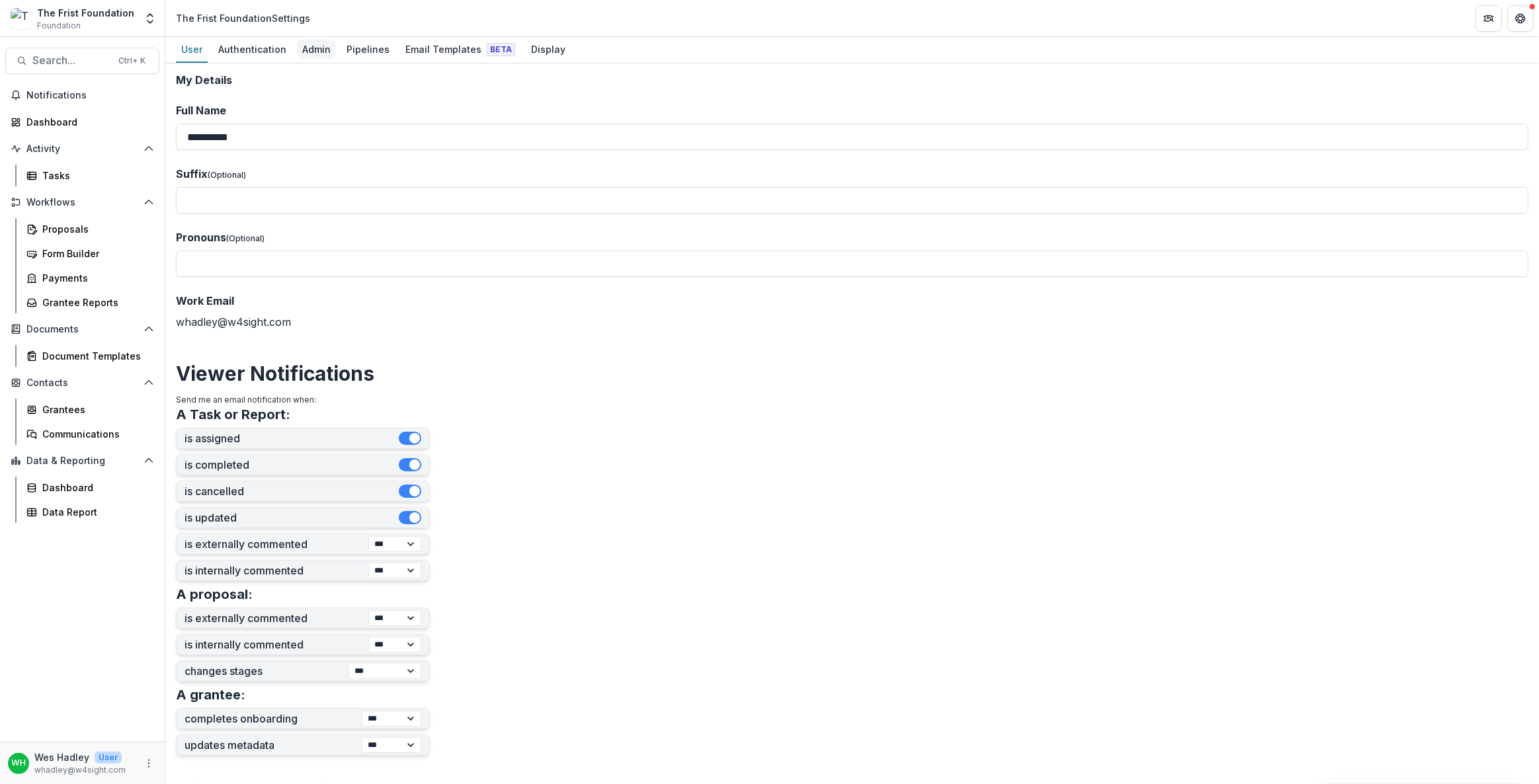 click on "Admin" at bounding box center (316, 49) 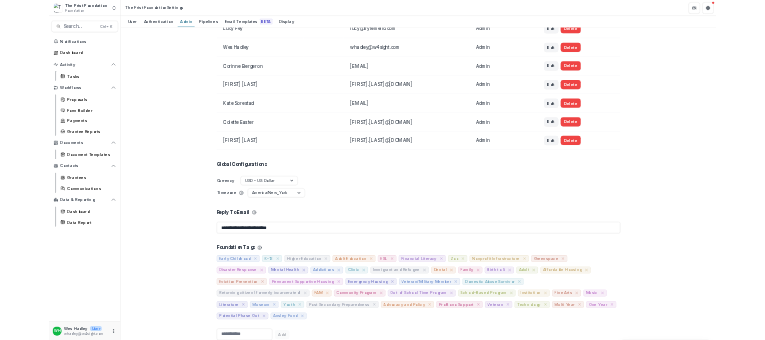 scroll, scrollTop: 363, scrollLeft: 0, axis: vertical 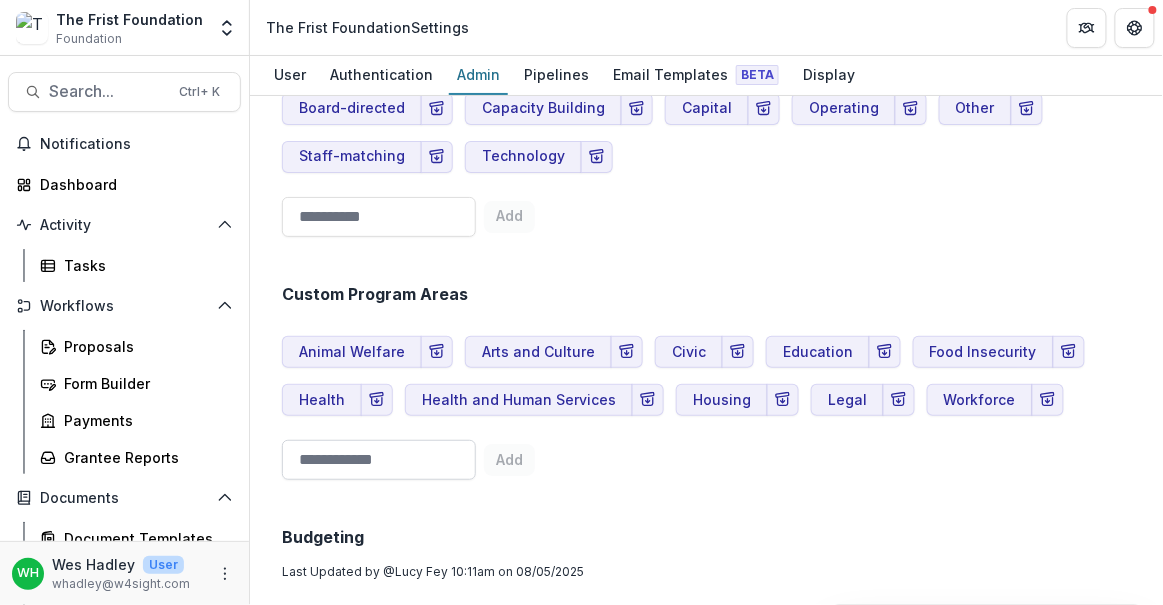 click at bounding box center (379, 460) 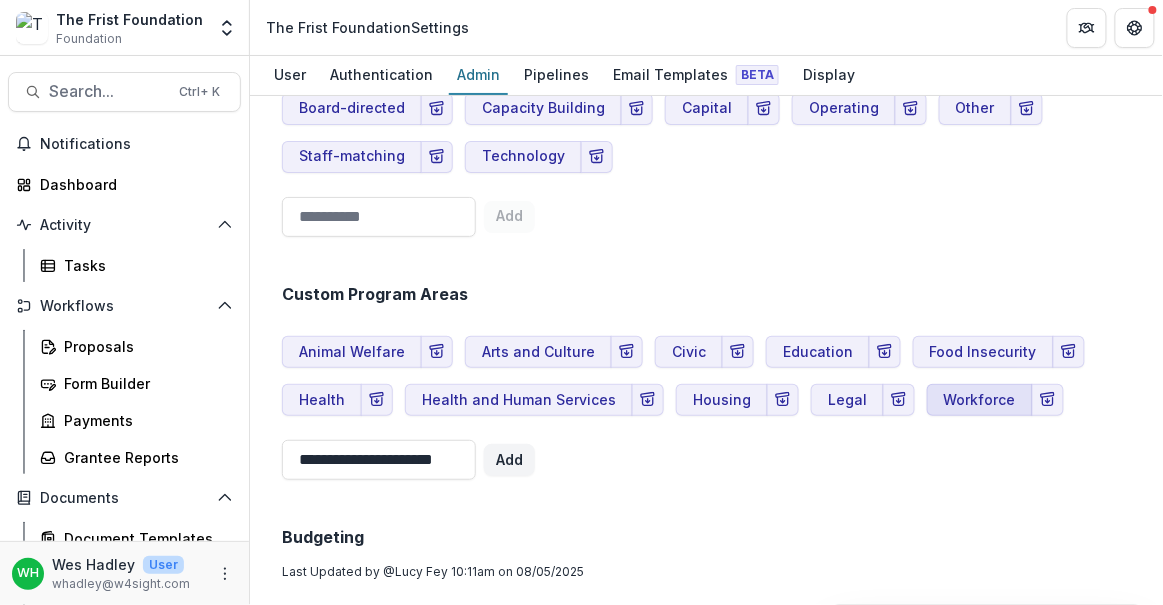 type on "**********" 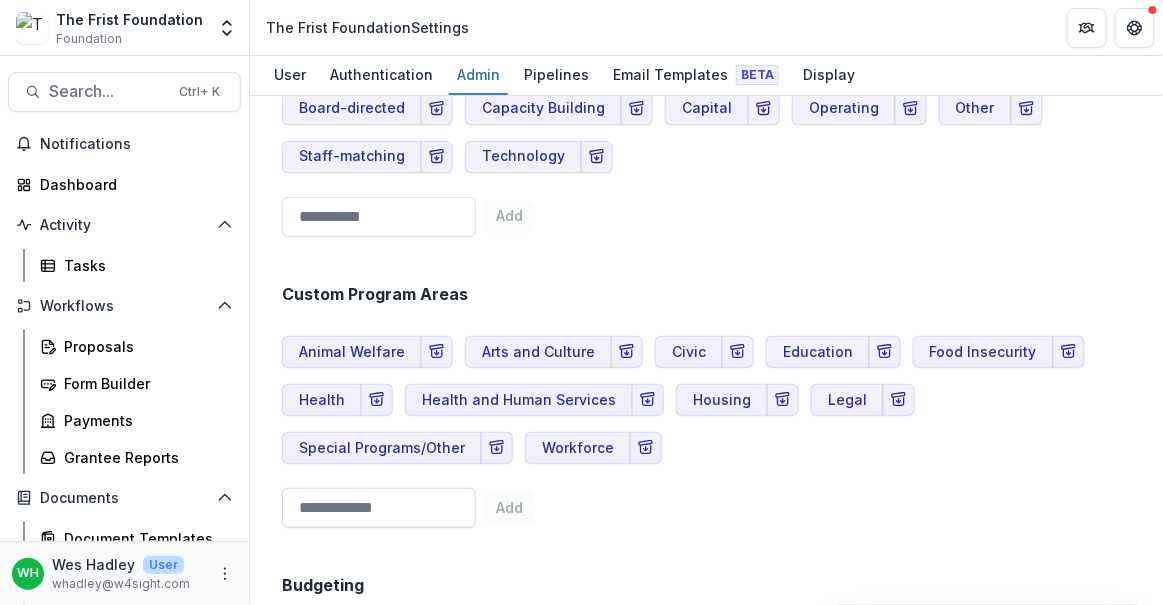 click at bounding box center (379, 508) 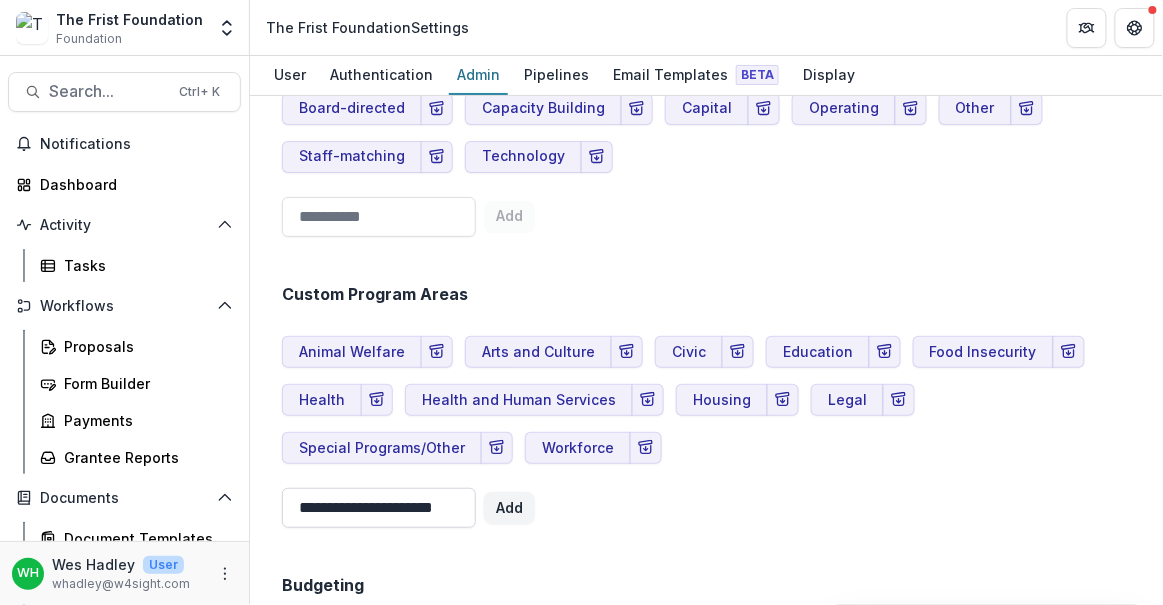 type on "**********" 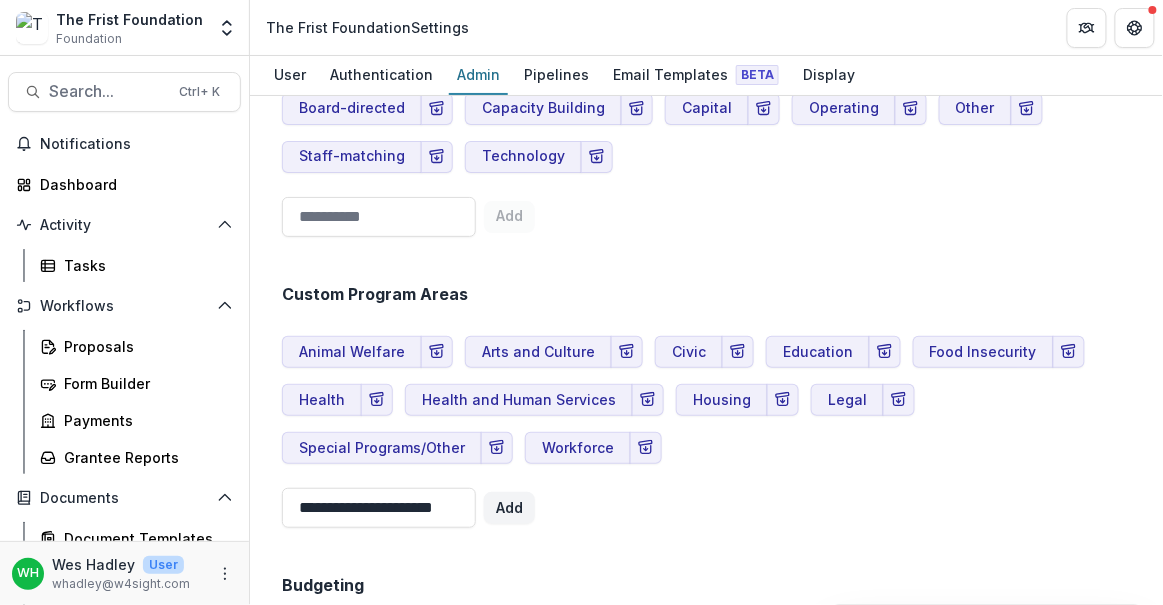 drag, startPoint x: 554, startPoint y: 508, endPoint x: 530, endPoint y: 508, distance: 24 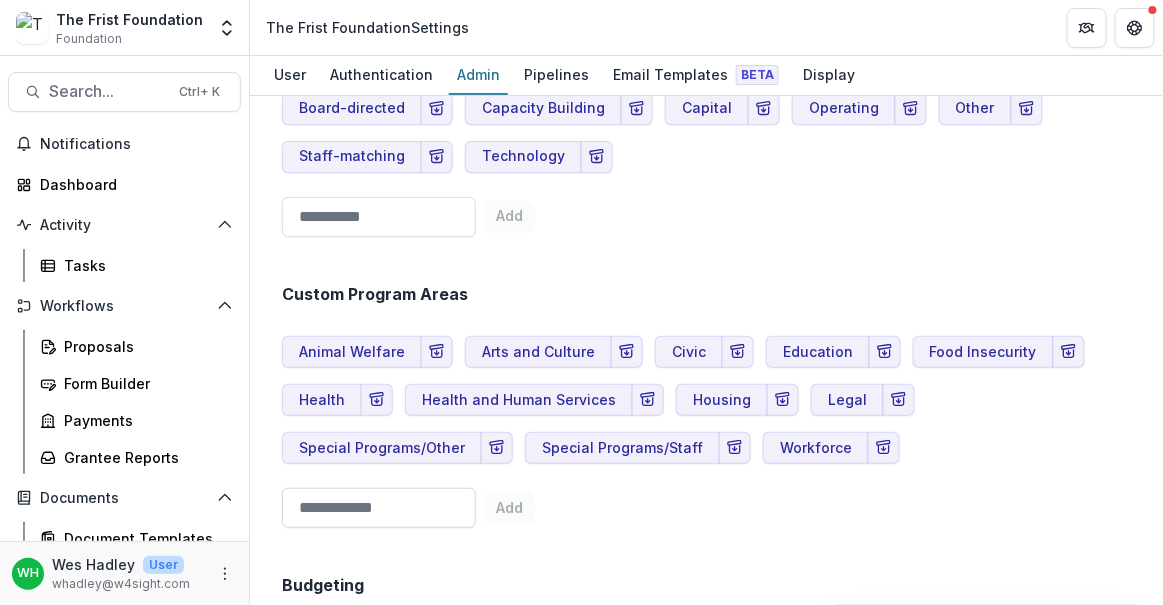 click at bounding box center (379, 508) 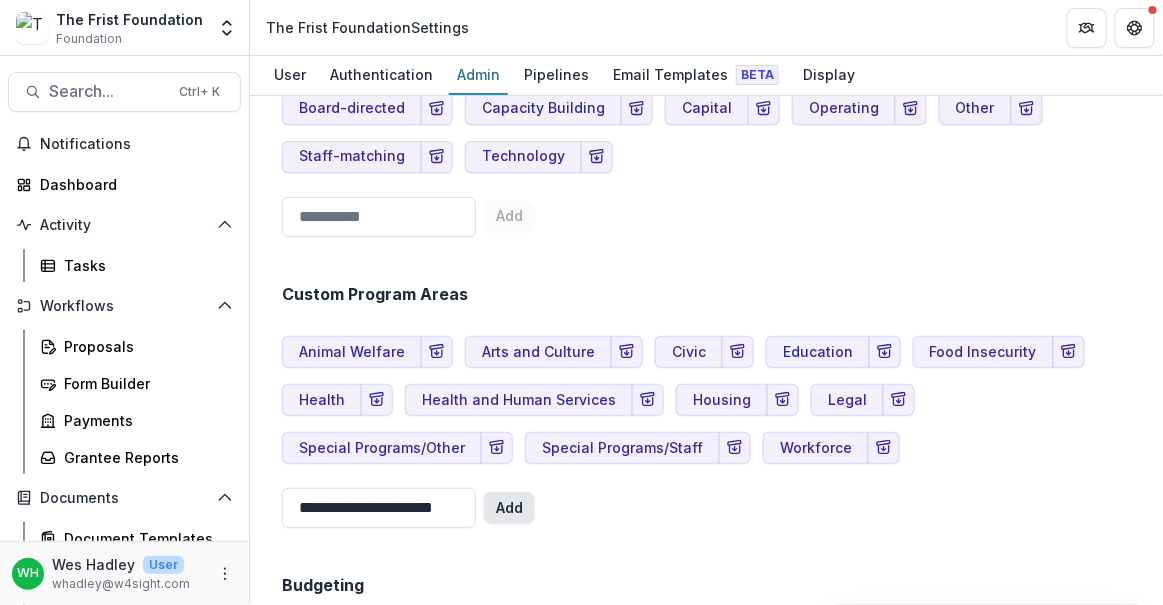 type on "**********" 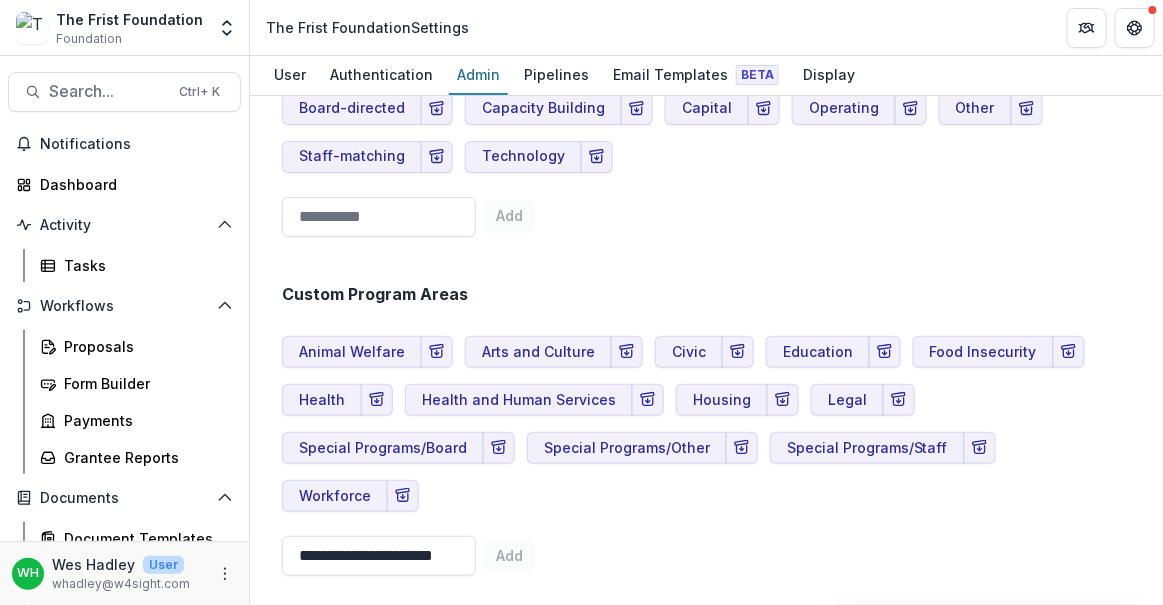 type 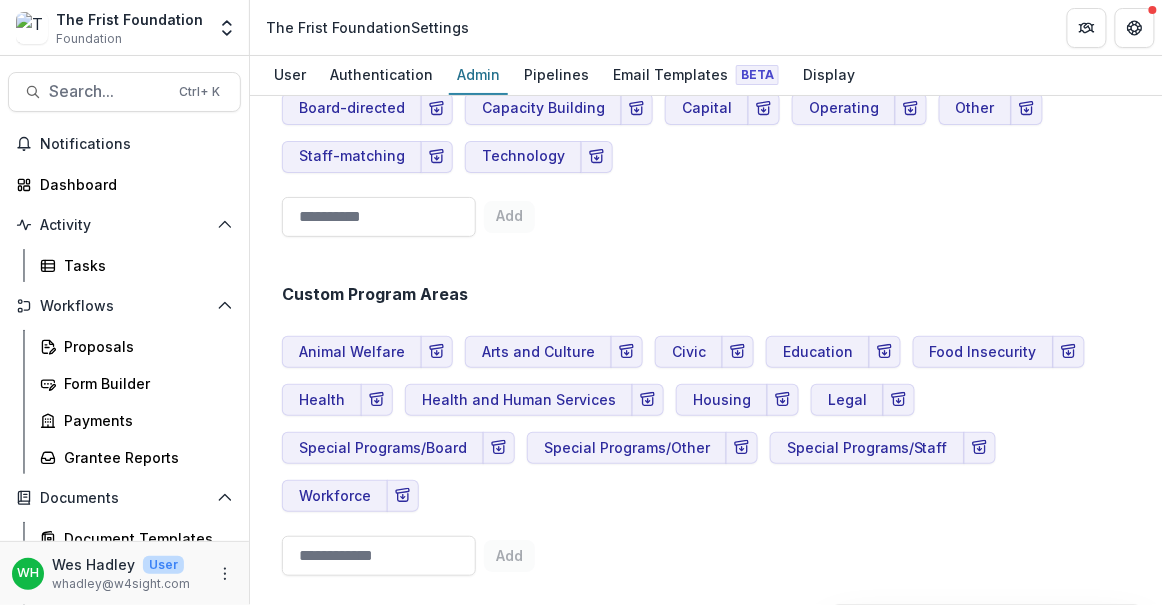 click on "Custom Program Areas Animal Welfare Arts and Culture Civic Education Food Insecurity Health Health and Human Services Housing Legal Special Programs/Board Special Programs/Other Special Programs/Staff Workforce Add" at bounding box center (706, 414) 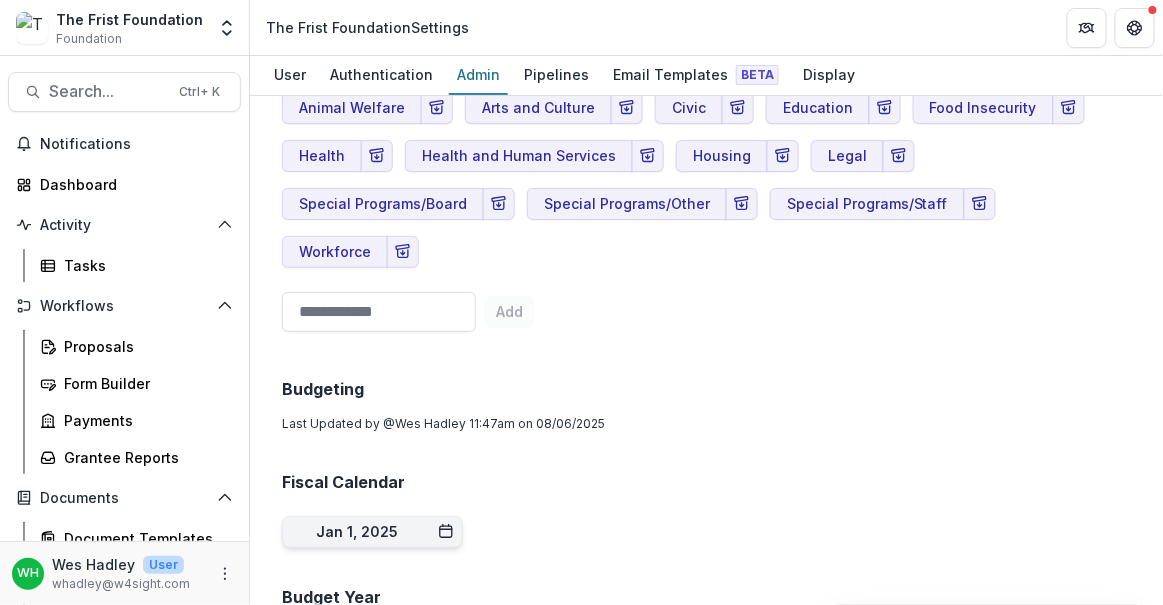 scroll, scrollTop: 1818, scrollLeft: 0, axis: vertical 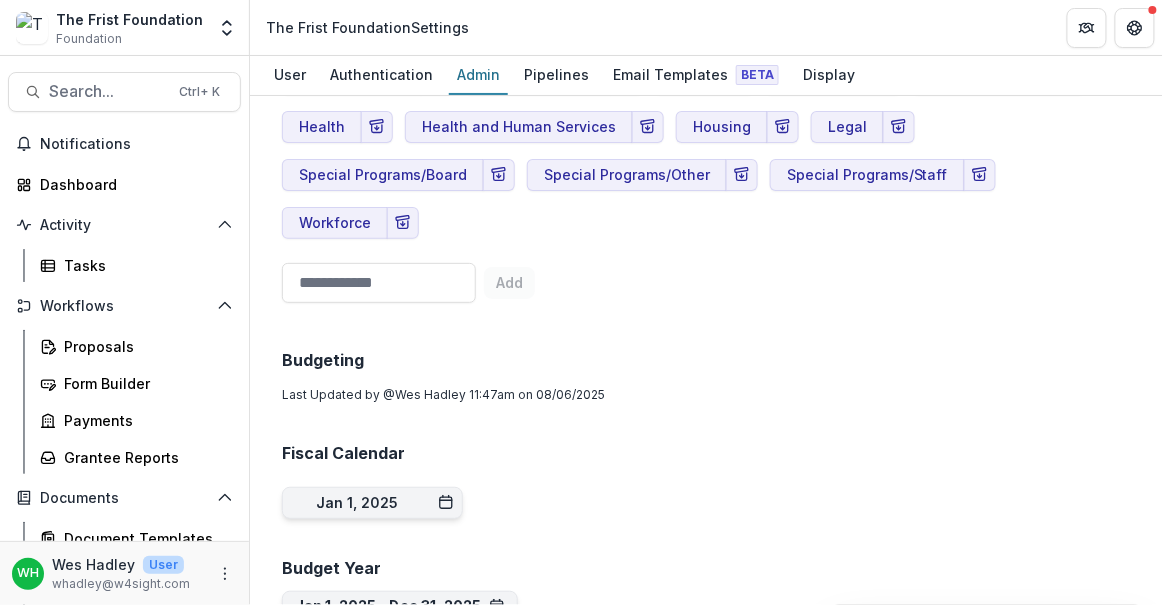 click on "**********" at bounding box center [706, 424] 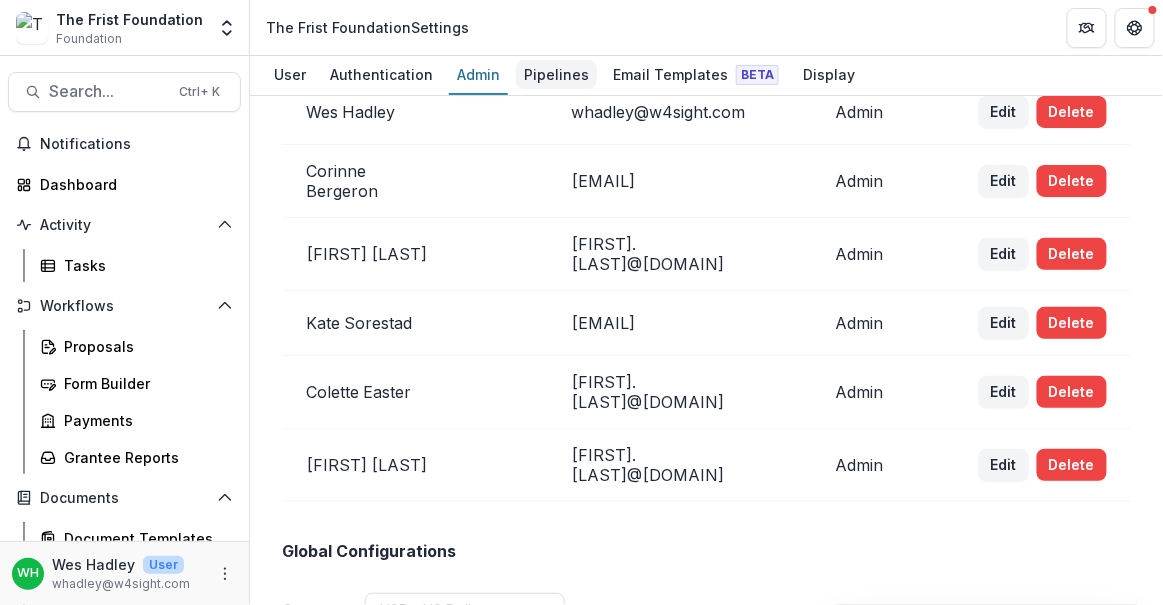 scroll, scrollTop: 0, scrollLeft: 0, axis: both 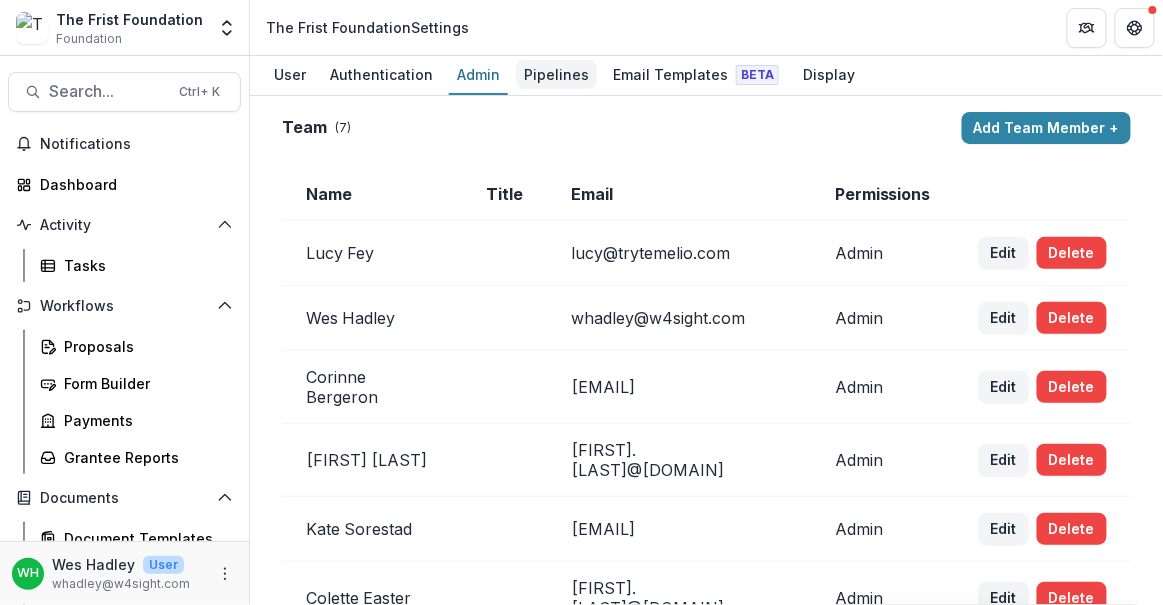 click on "Pipelines" at bounding box center [556, 74] 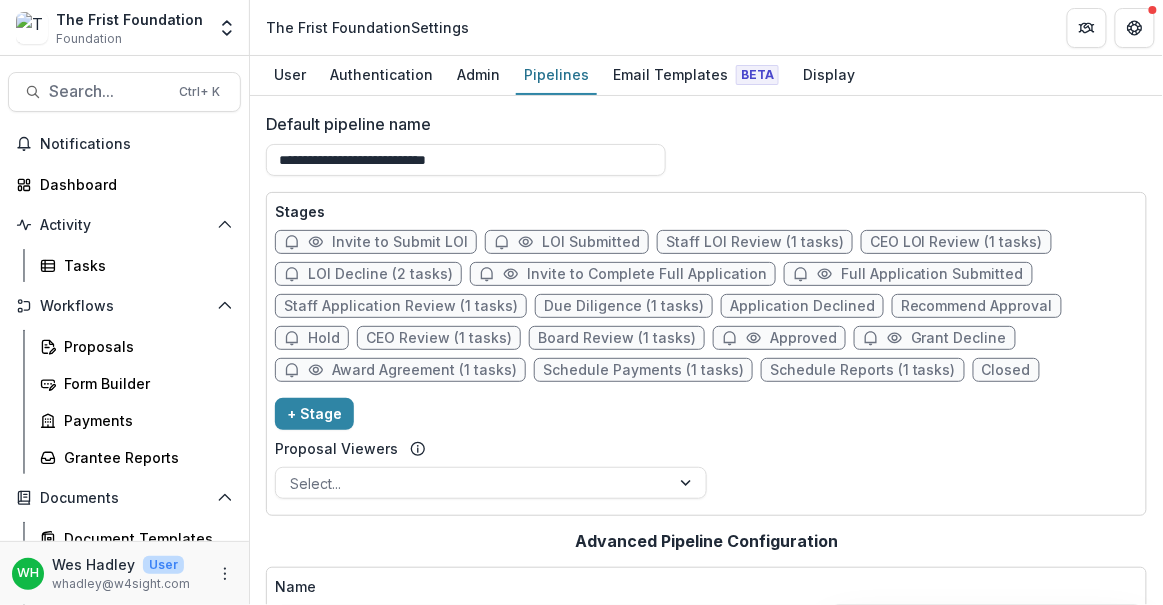 click on "Grant Decline" at bounding box center [959, 338] 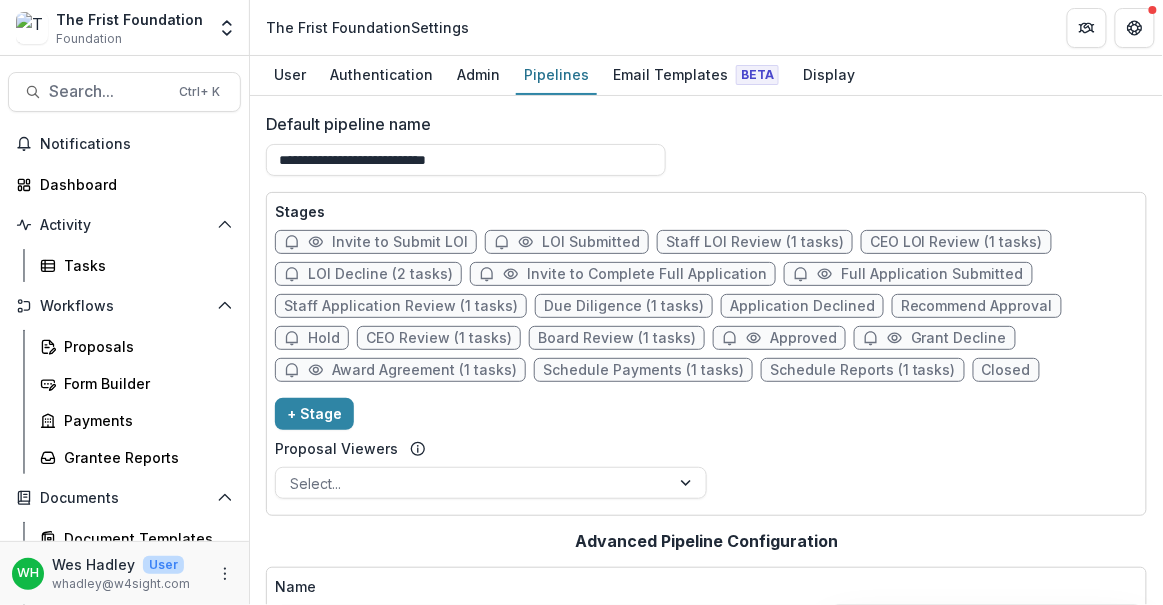 select on "******" 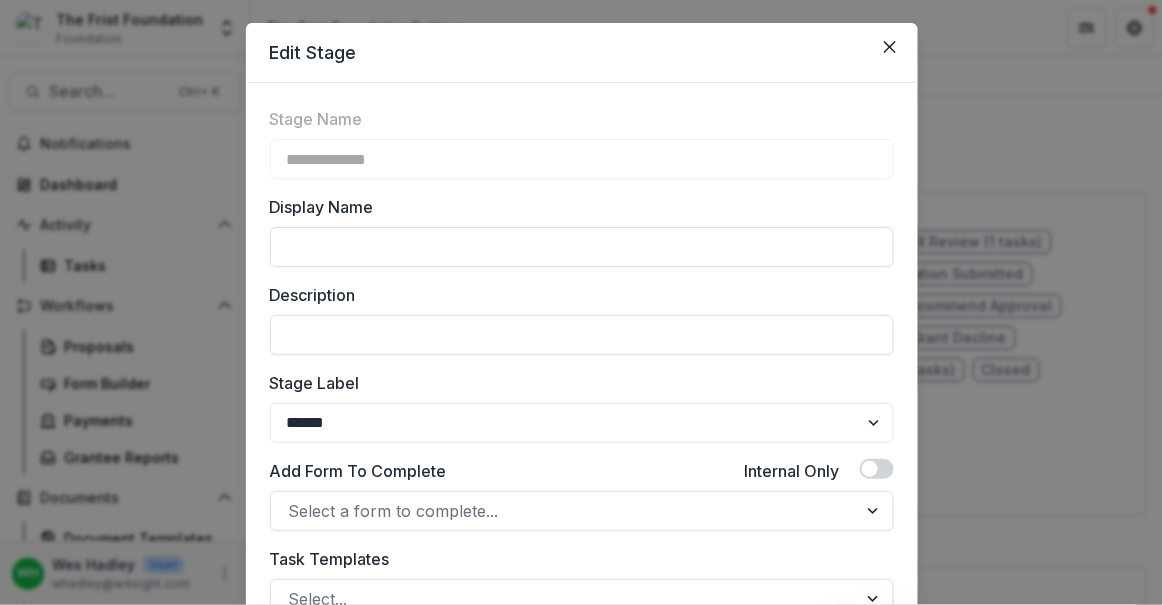 scroll, scrollTop: 0, scrollLeft: 0, axis: both 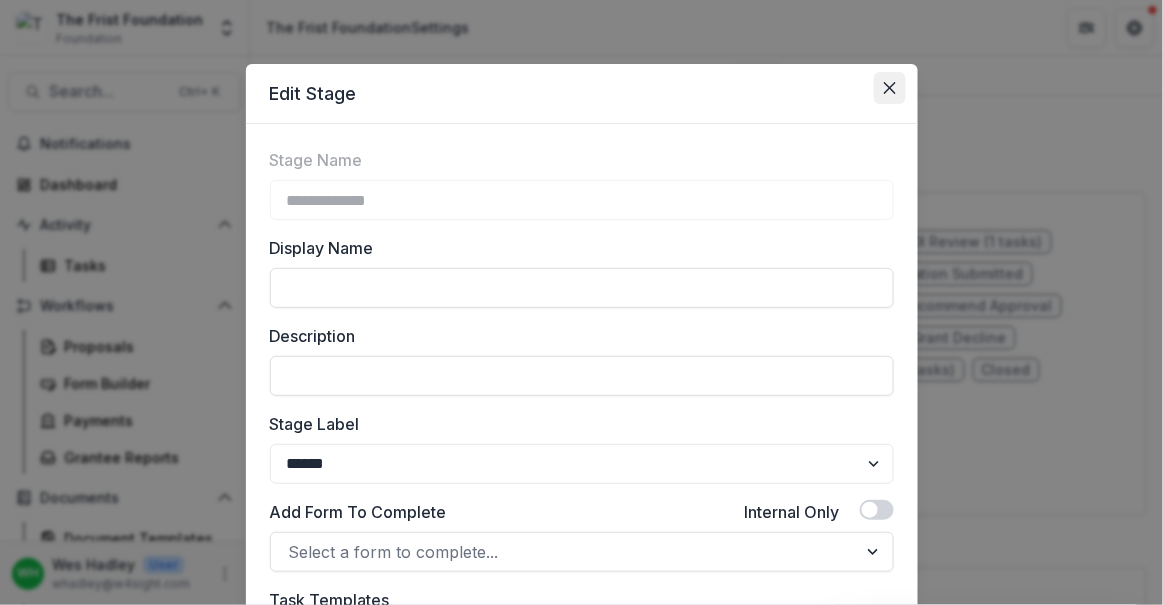 click 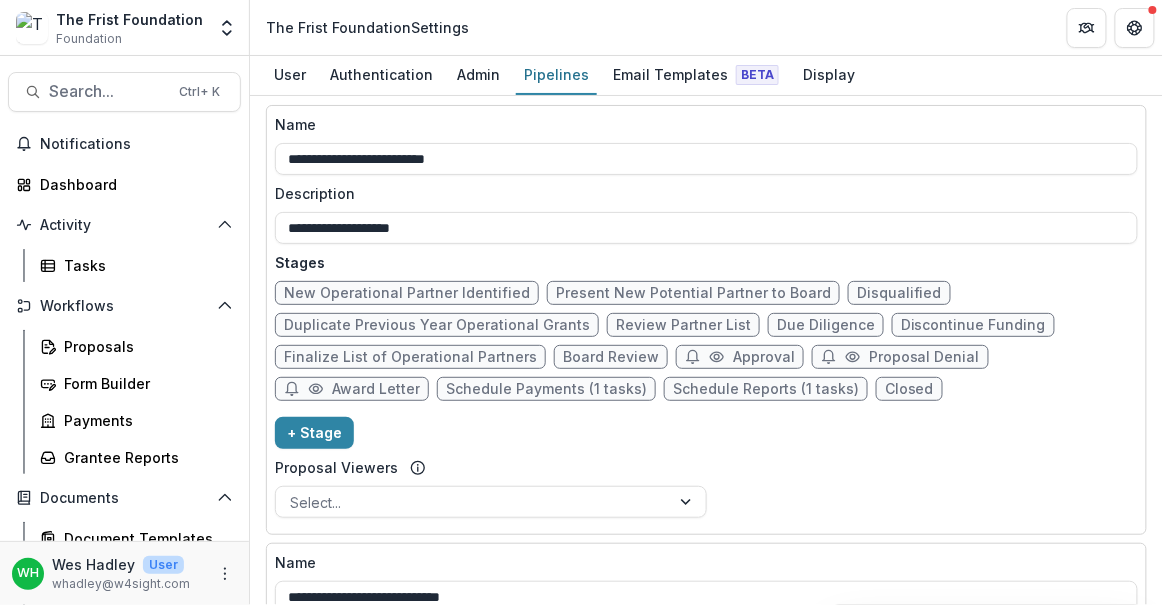 scroll, scrollTop: 455, scrollLeft: 0, axis: vertical 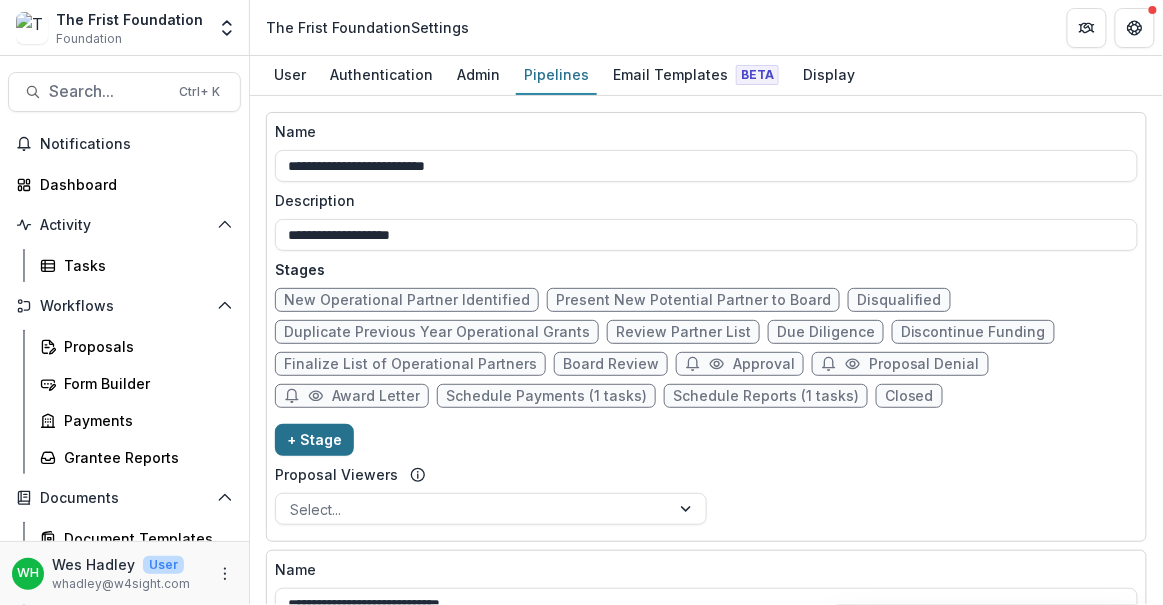 click on "+ Stage" at bounding box center (314, 440) 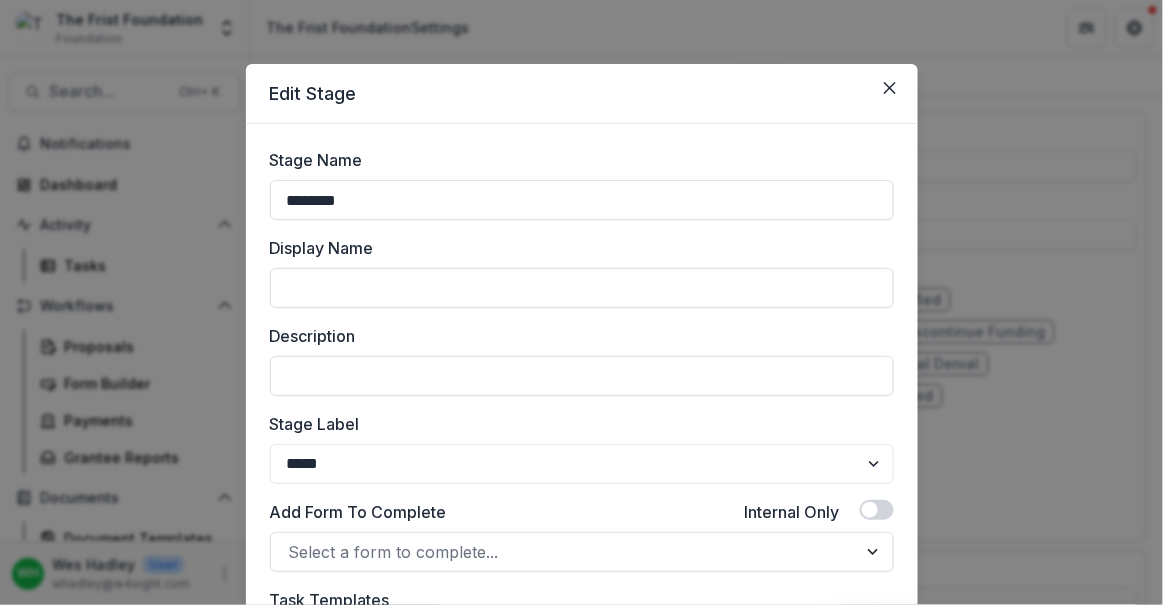 drag, startPoint x: 403, startPoint y: 194, endPoint x: 163, endPoint y: 186, distance: 240.1333 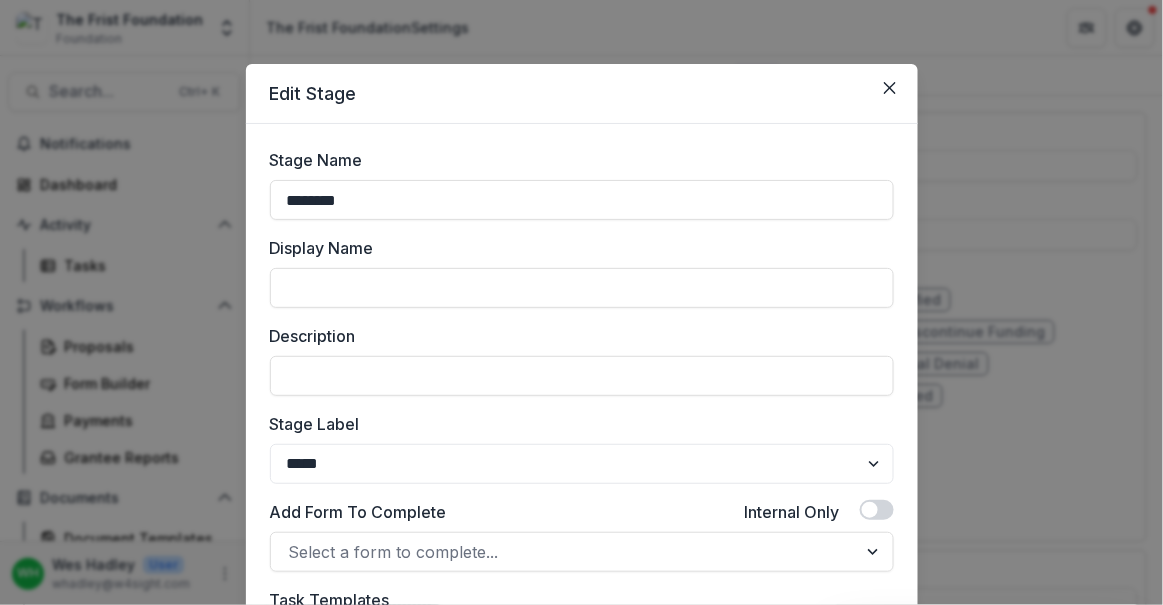 click on "Stage Name ******** Display Name Description Stage Label ******* ***** ********* ****** ******* ******** ******** ******* ********* ******* ****** Add Form To Complete Internal Only Select a form to complete... Task Templates Select... Add task template Advanced Configuration Enable document generation in email notification? Notify entity of change to this stage? Show stage on grantee side" at bounding box center [582, 484] 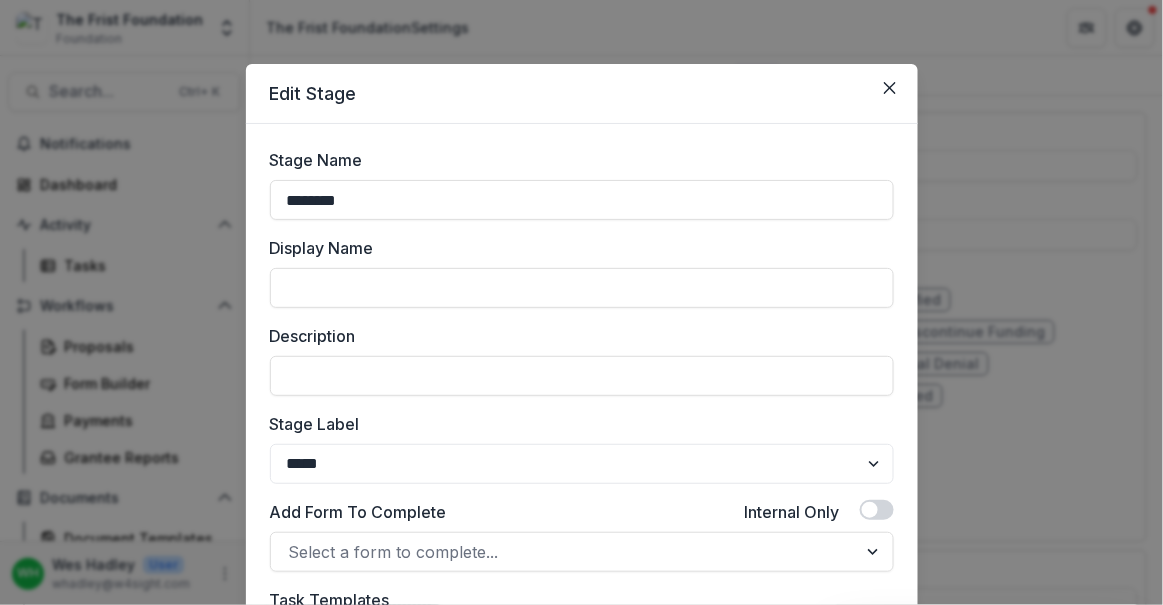 drag, startPoint x: 886, startPoint y: 88, endPoint x: 874, endPoint y: 94, distance: 13.416408 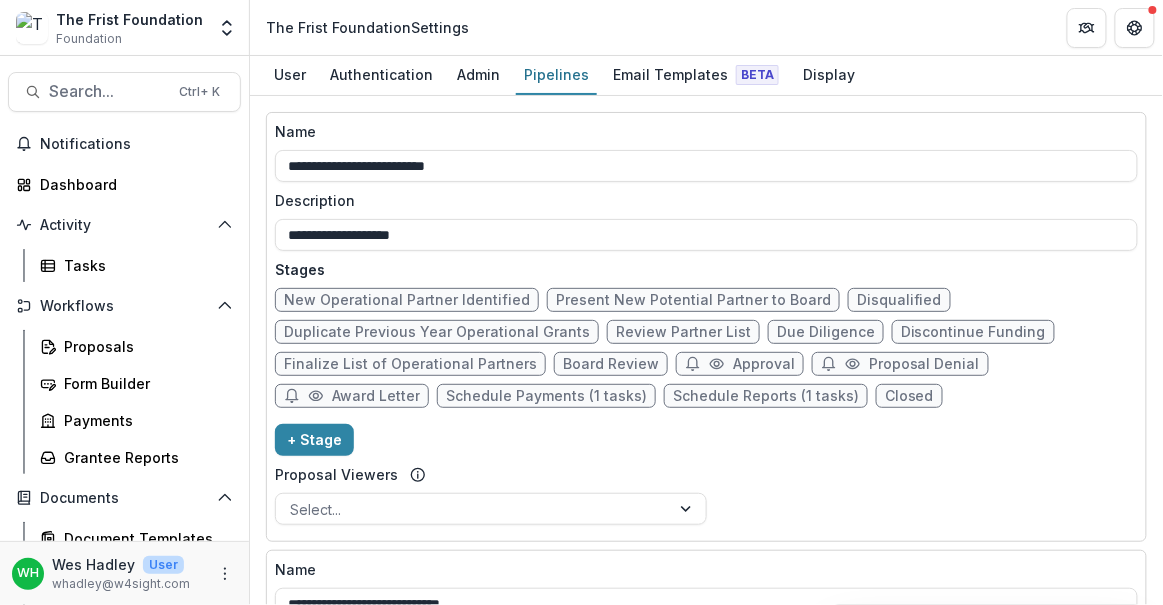 click on "Proposal Denial" at bounding box center (924, 364) 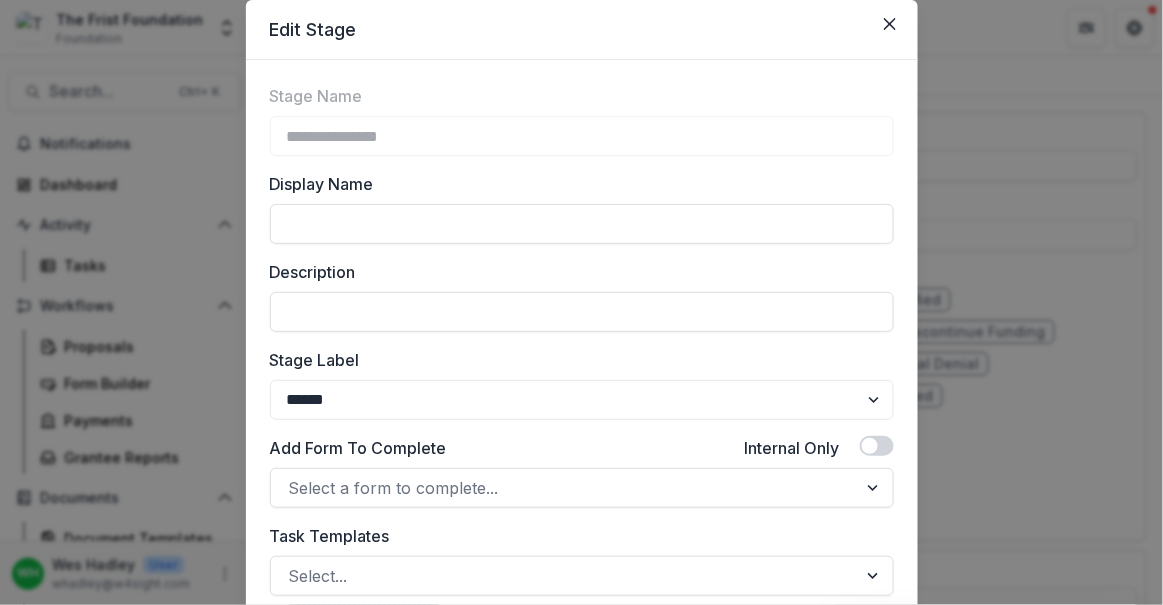 scroll, scrollTop: 90, scrollLeft: 0, axis: vertical 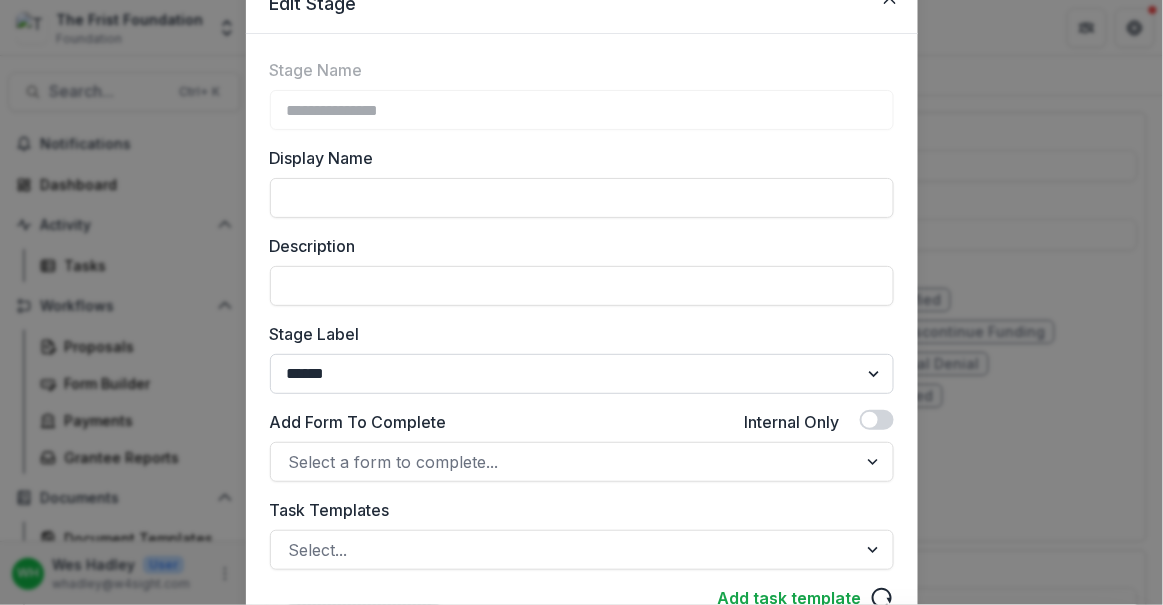 click on "******* ***** ********* ****** ******* ******** ******** ******* ********* ******* ******" at bounding box center [582, 374] 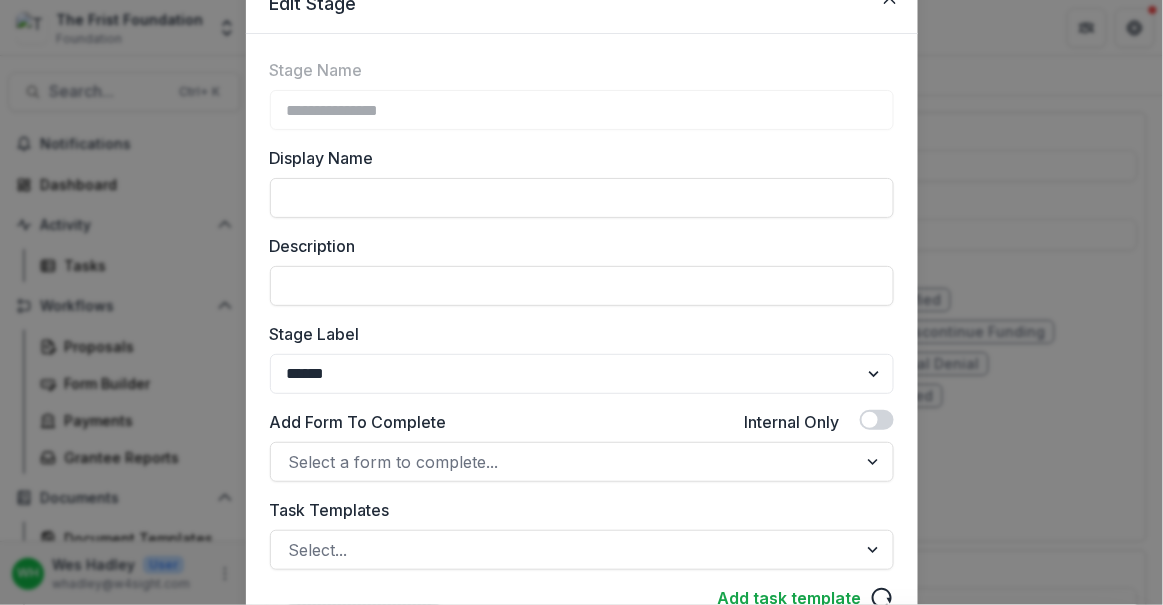click on "Edit Stage" at bounding box center (582, 4) 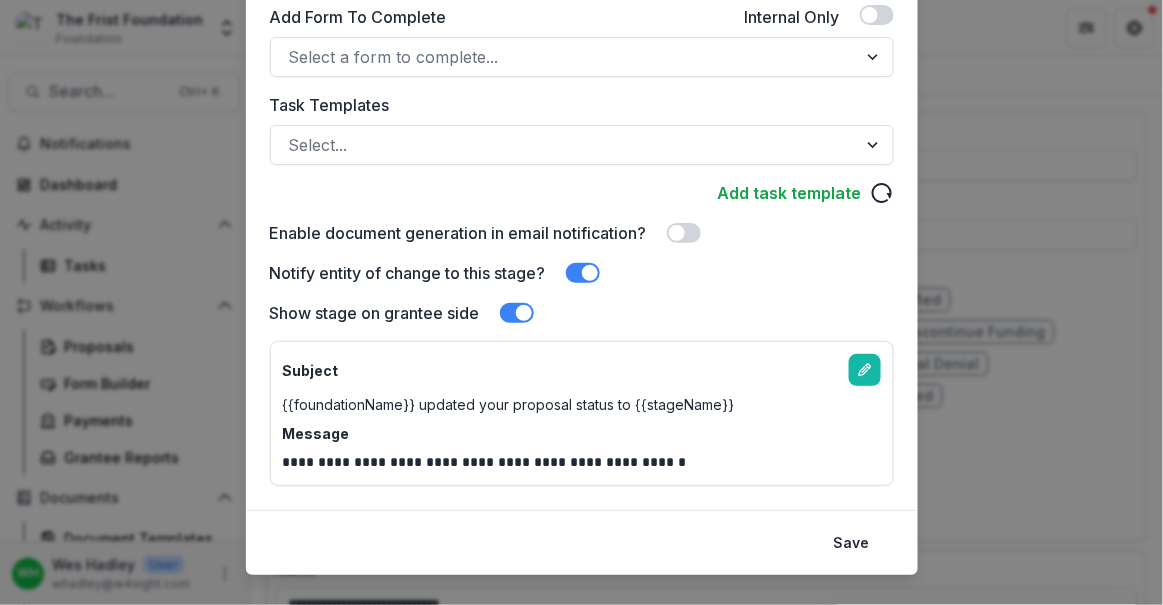 scroll, scrollTop: 527, scrollLeft: 0, axis: vertical 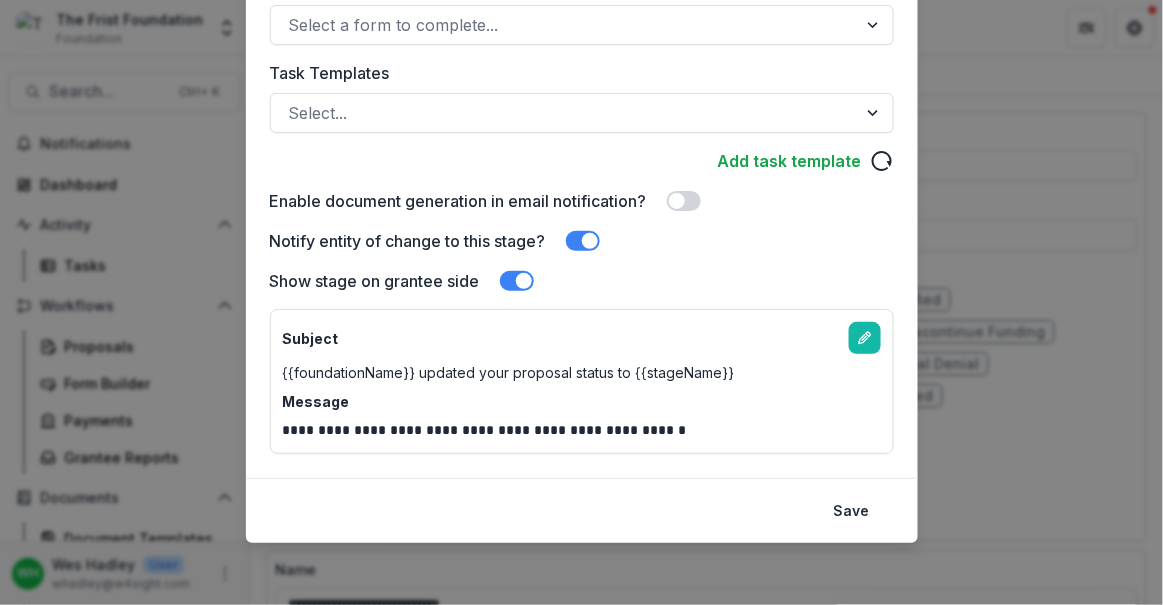 click on "**********" at bounding box center [581, 302] 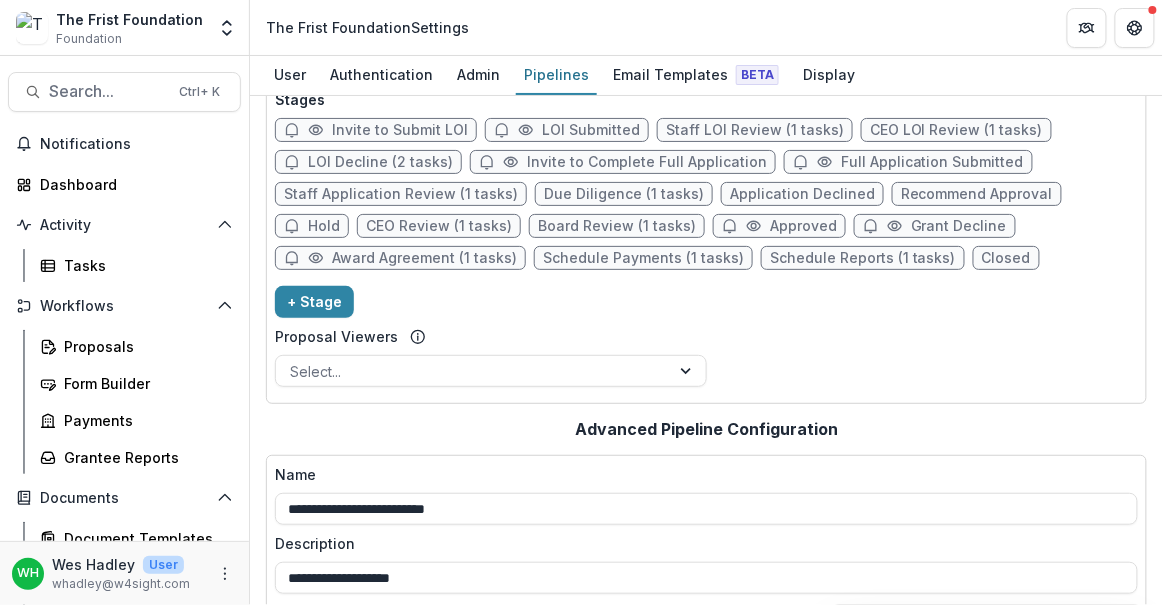 scroll, scrollTop: 91, scrollLeft: 0, axis: vertical 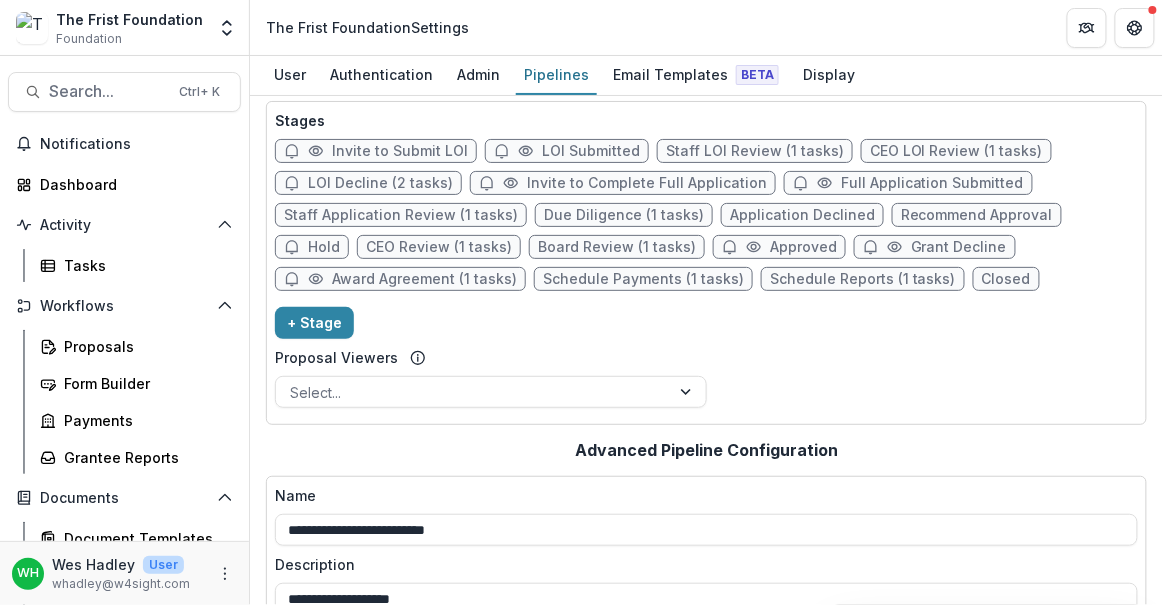 click on "Stages Invite to Submit LOI LOI Submitted Staff LOI Review (1 tasks) CEO LOI Review (1 tasks) LOI Decline (2 tasks) Invite to Complete Full Application Full Application Submitted Staff Application Review (1 tasks) Due Diligence (1 tasks) Application Declined Recommend Approval Hold CEO Review (1 tasks) Board Review (1 tasks) Approved Grant Decline Award Agreement (1 tasks) Schedule Payments (1 tasks) Schedule Reports (1 tasks) Closed + Stage Proposal Viewers Select..." at bounding box center (706, 263) 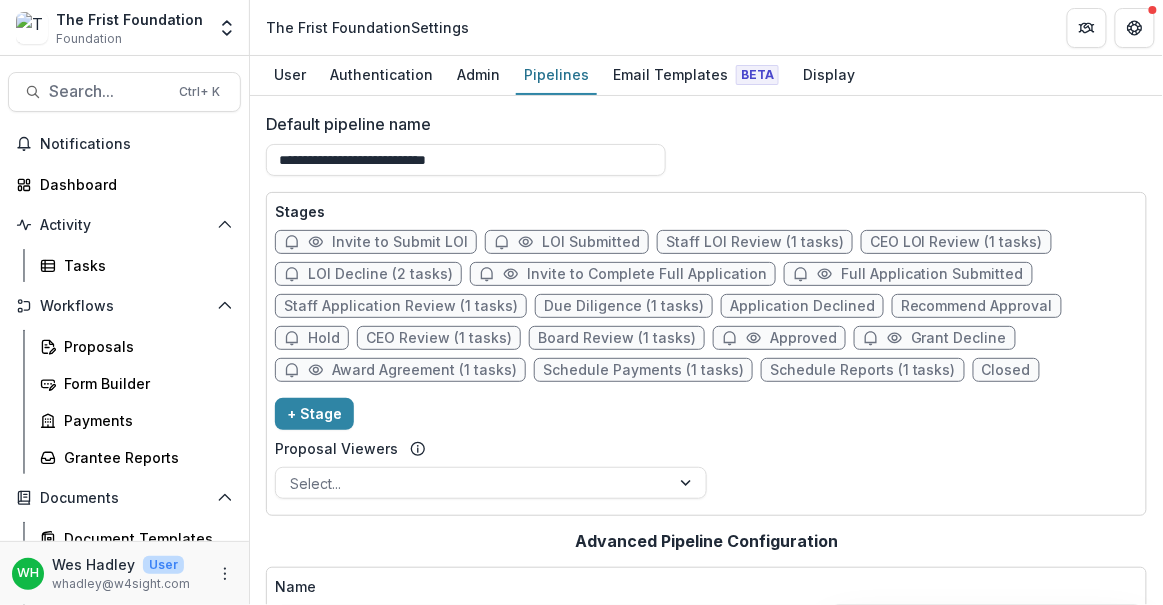scroll, scrollTop: 0, scrollLeft: 0, axis: both 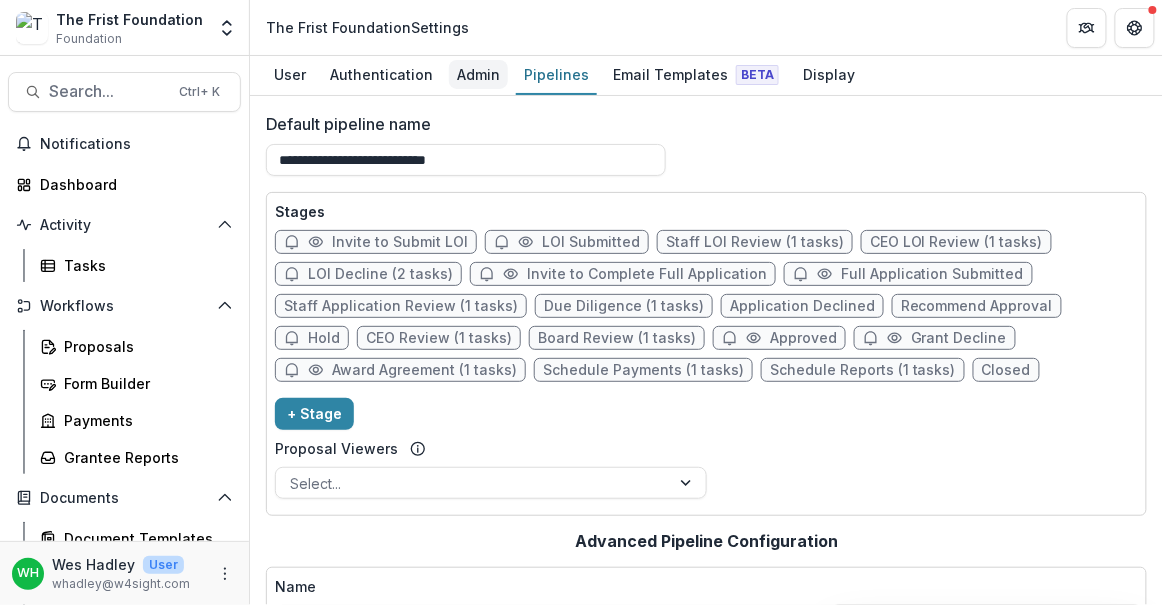 click on "Admin" at bounding box center (478, 74) 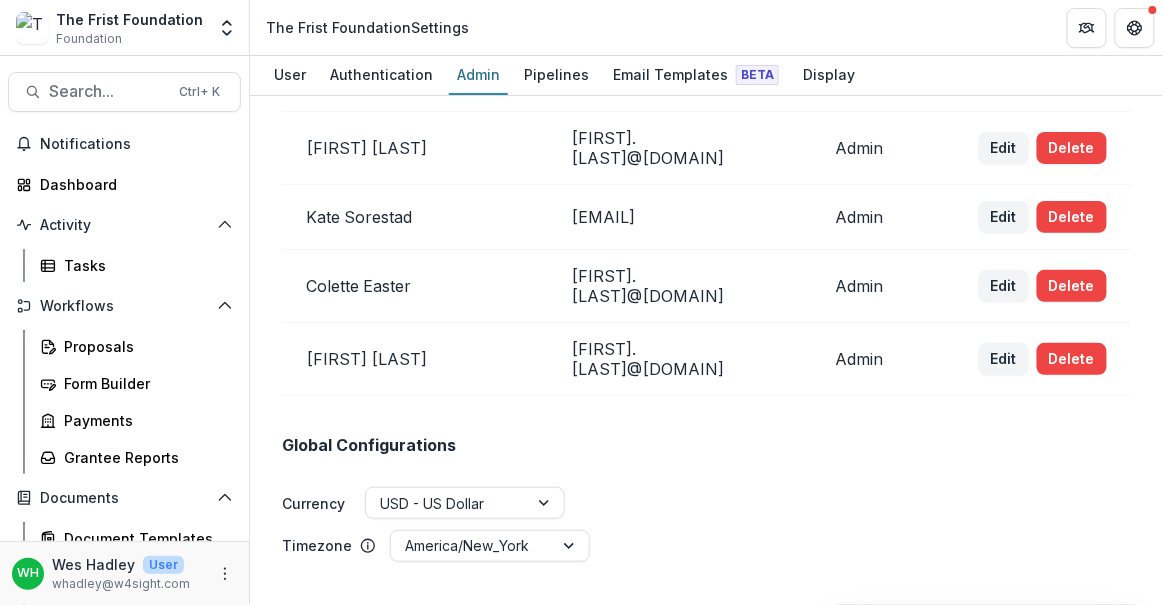 scroll, scrollTop: 454, scrollLeft: 0, axis: vertical 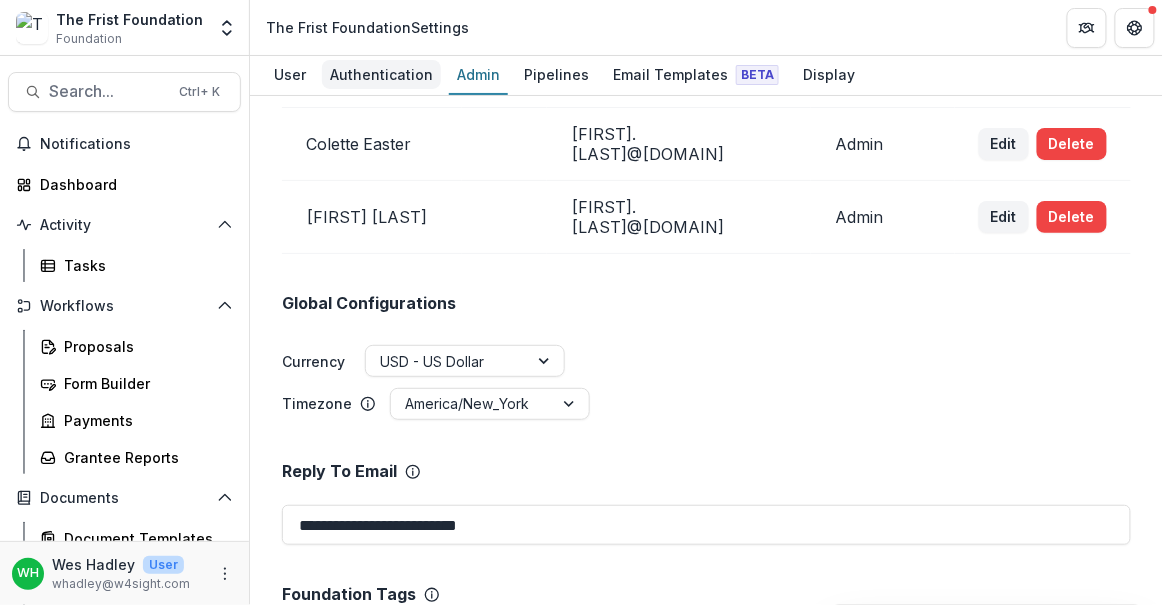 click on "Authentication" at bounding box center (381, 74) 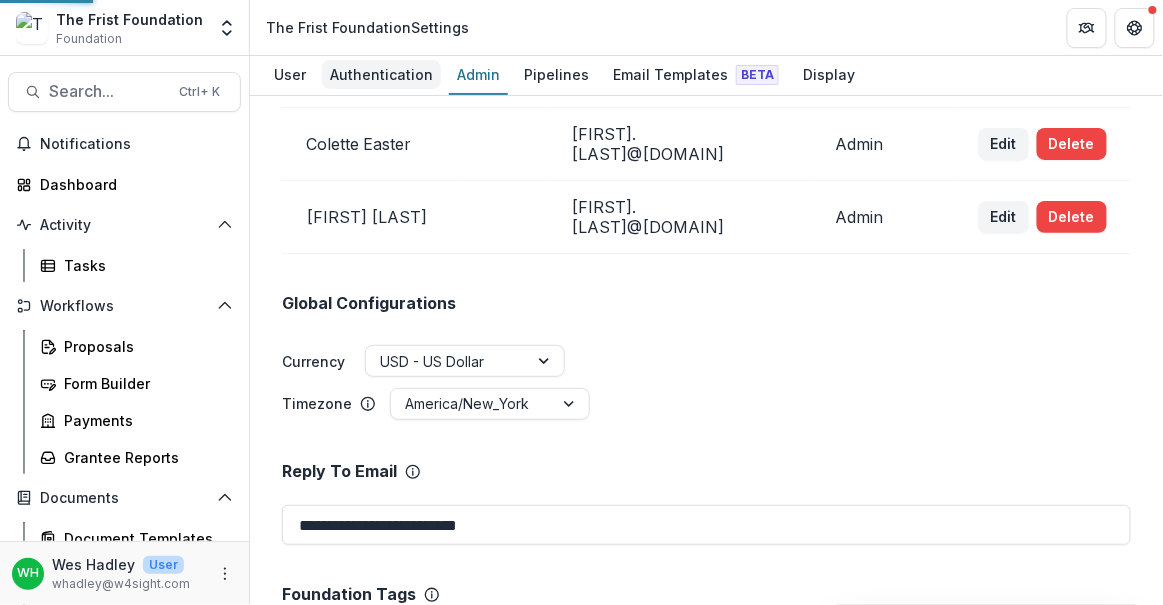 scroll, scrollTop: 0, scrollLeft: 0, axis: both 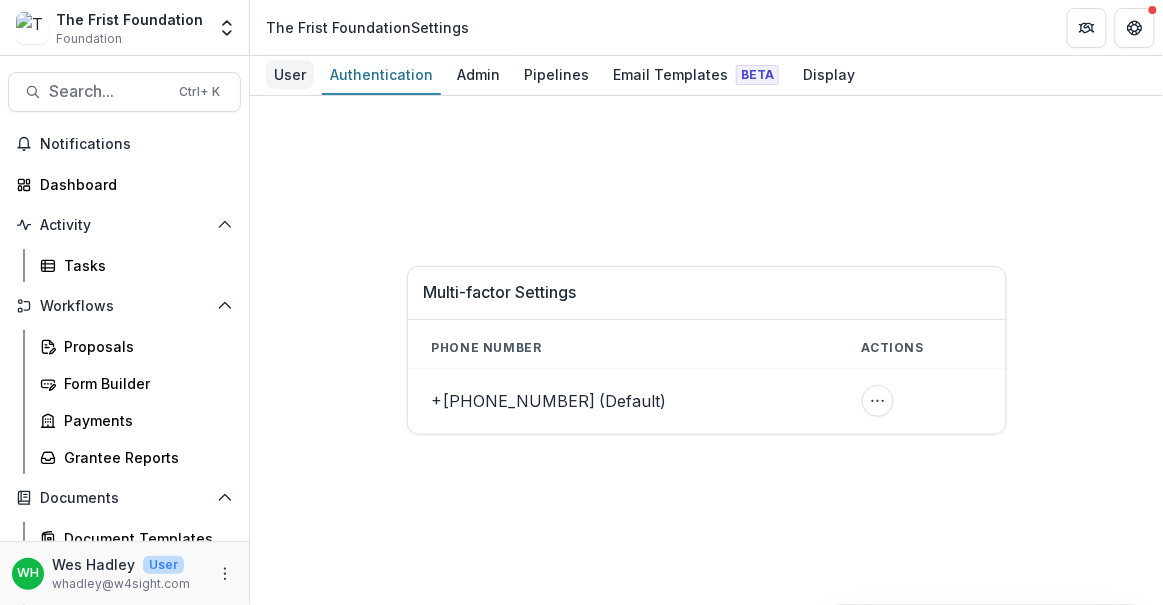 click on "User" at bounding box center [290, 74] 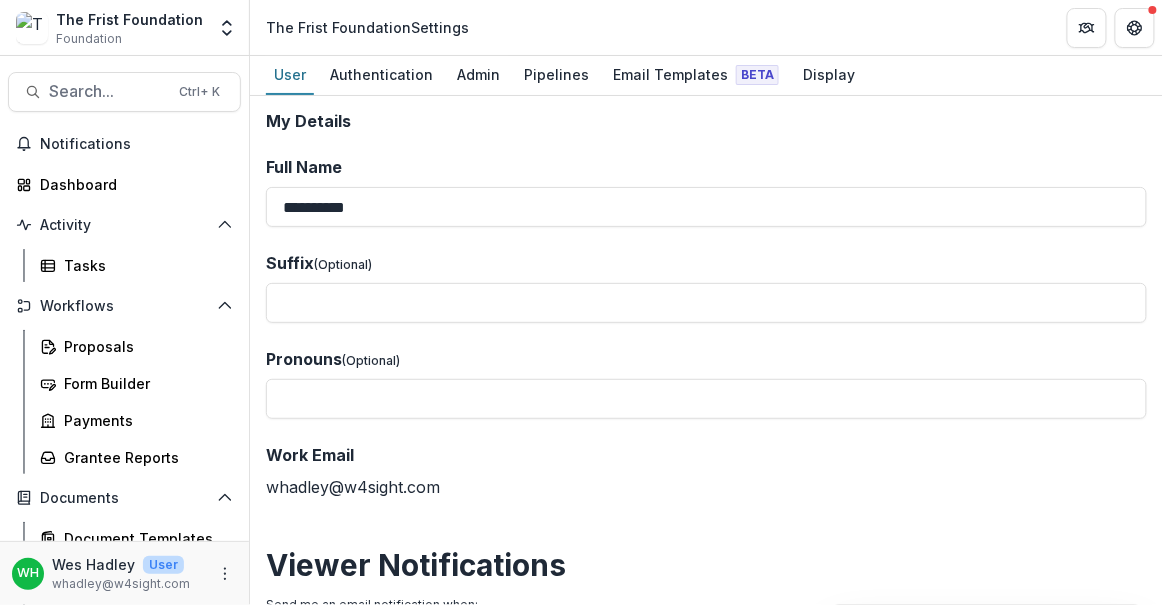 click on "**********" at bounding box center [706, 869] 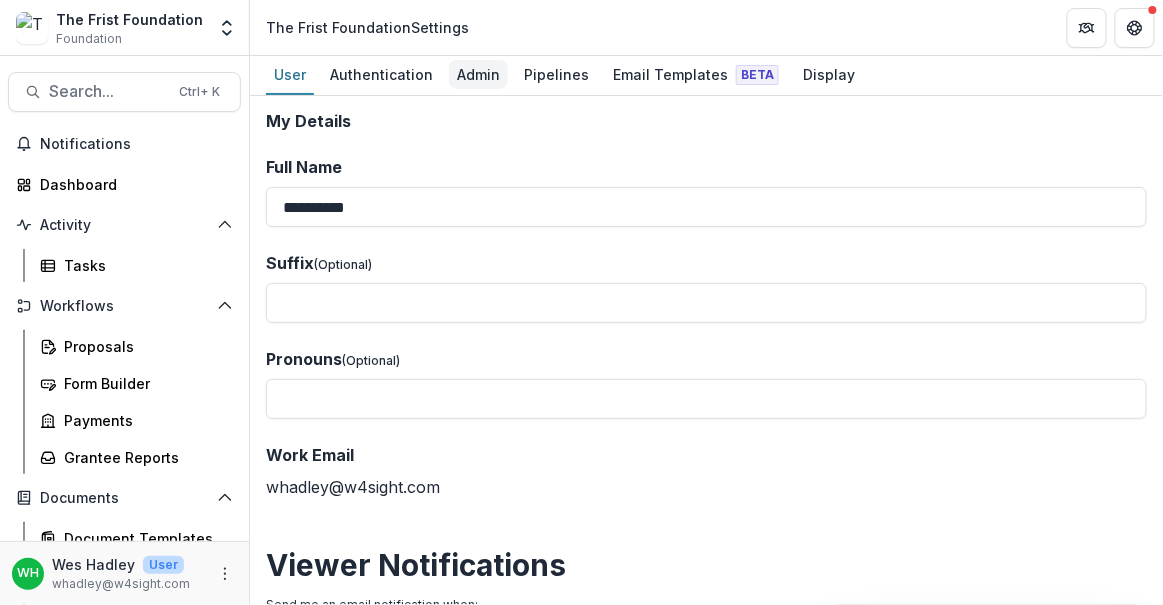 click on "Admin" at bounding box center [478, 74] 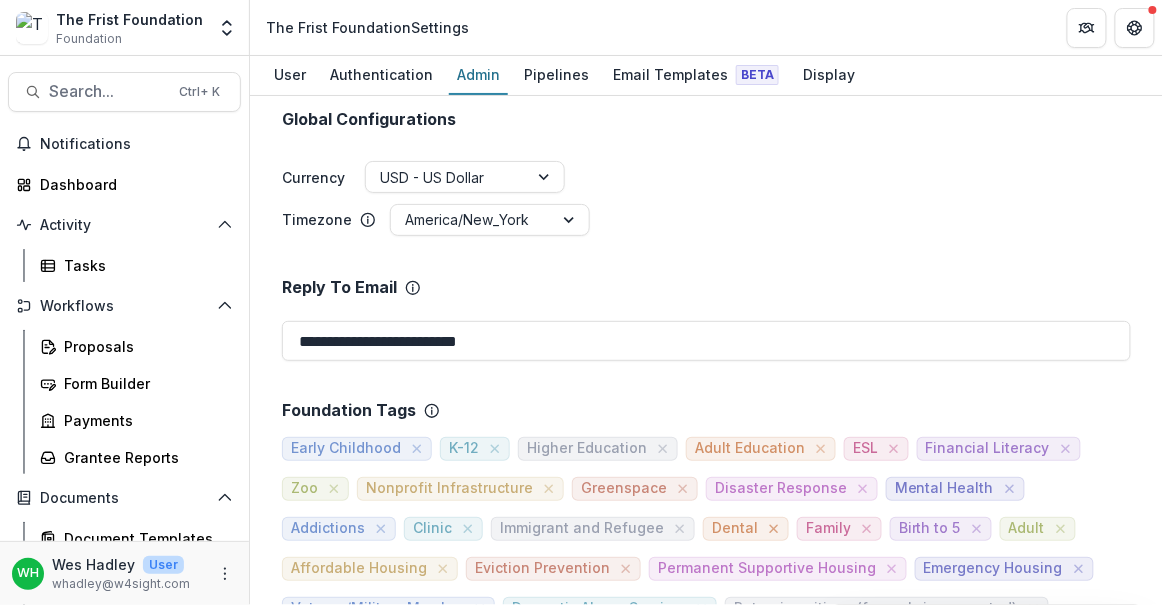 scroll, scrollTop: 818, scrollLeft: 0, axis: vertical 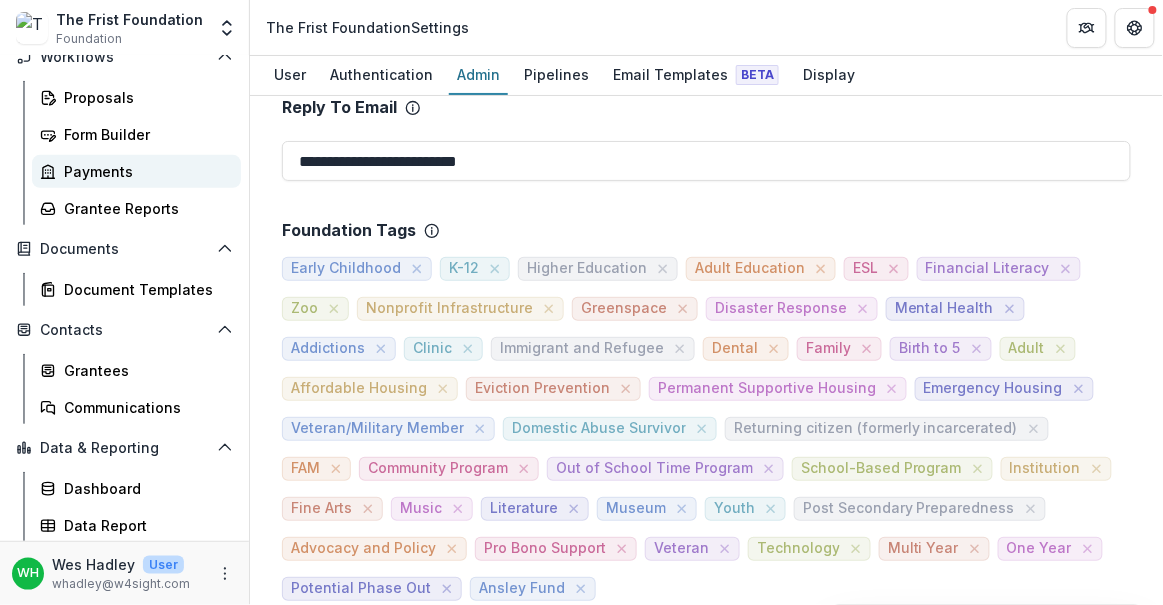 click on "Payments" at bounding box center (144, 171) 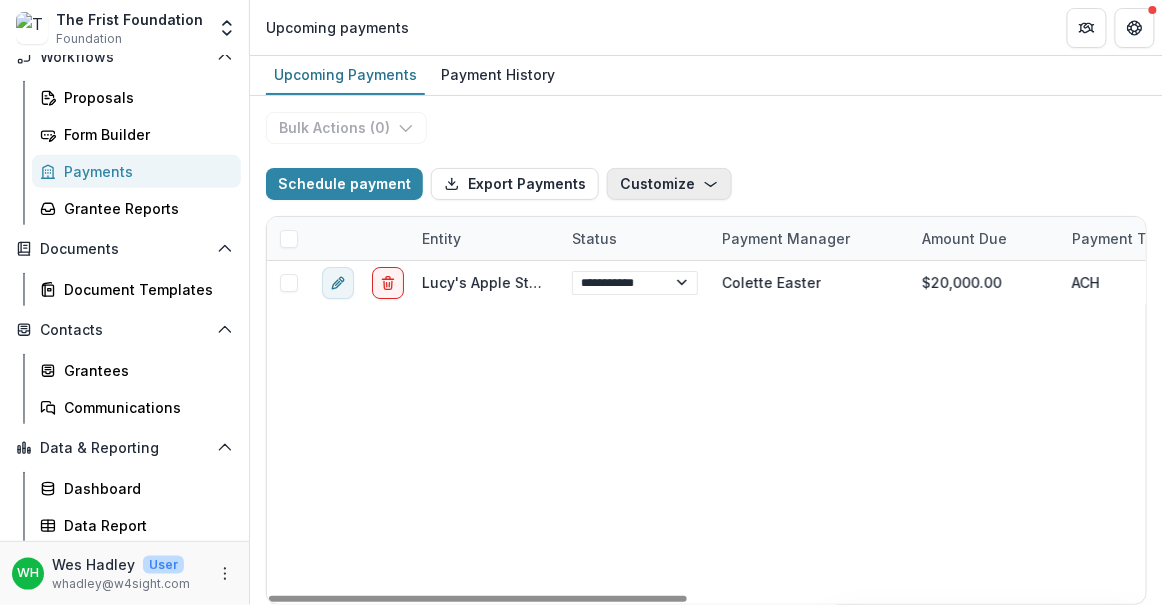 click 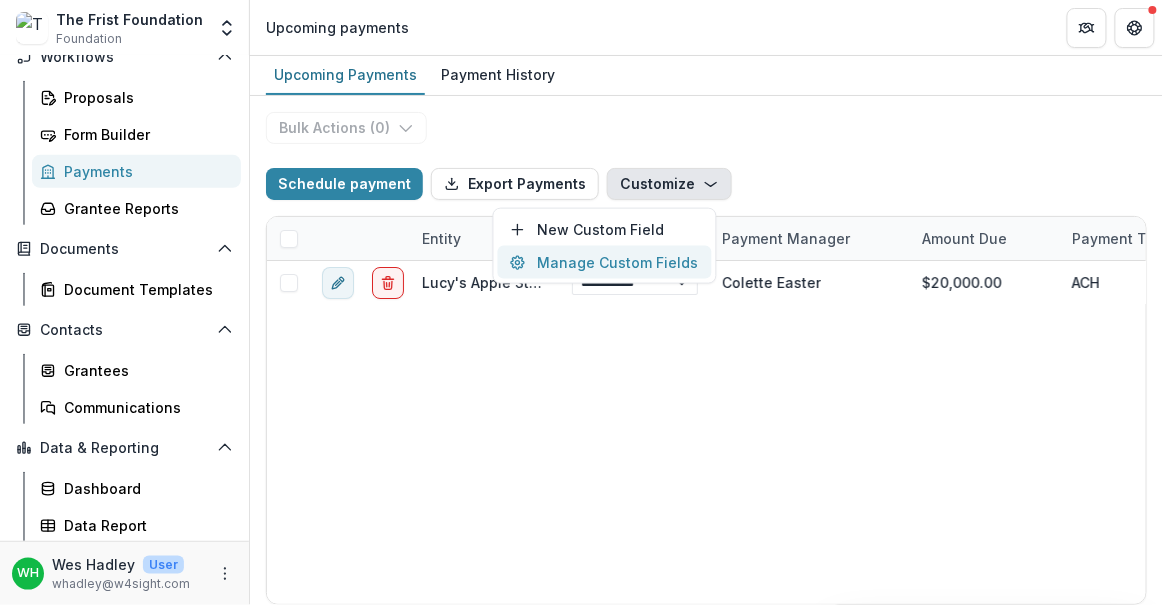 click on "Manage Custom Fields" at bounding box center (605, 262) 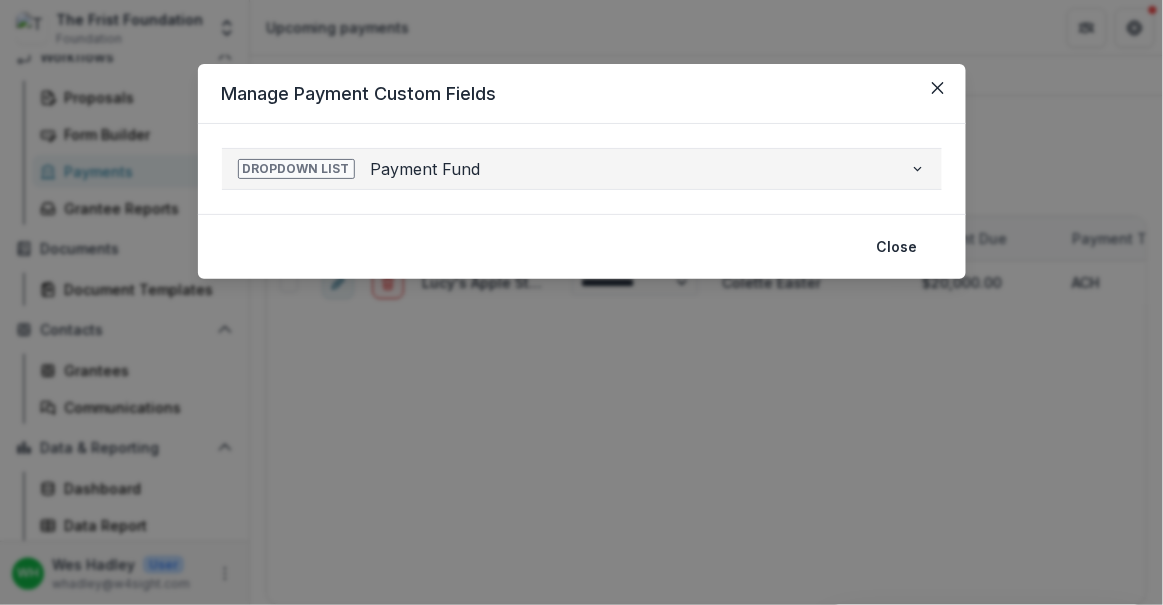 click on "Payment Fund" at bounding box center (632, 169) 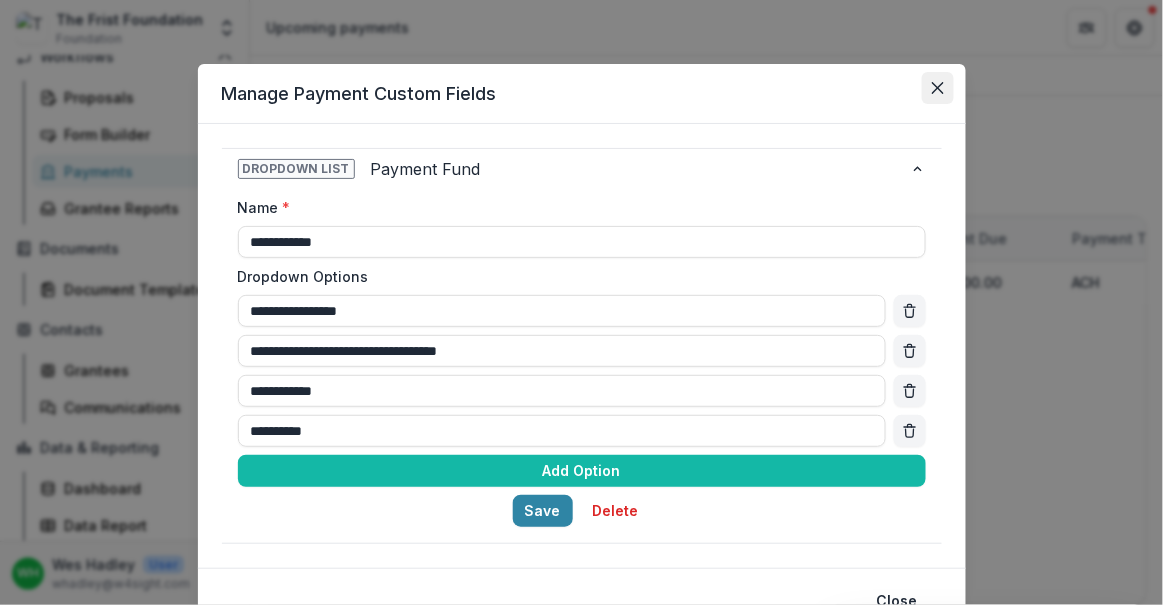 click at bounding box center [938, 88] 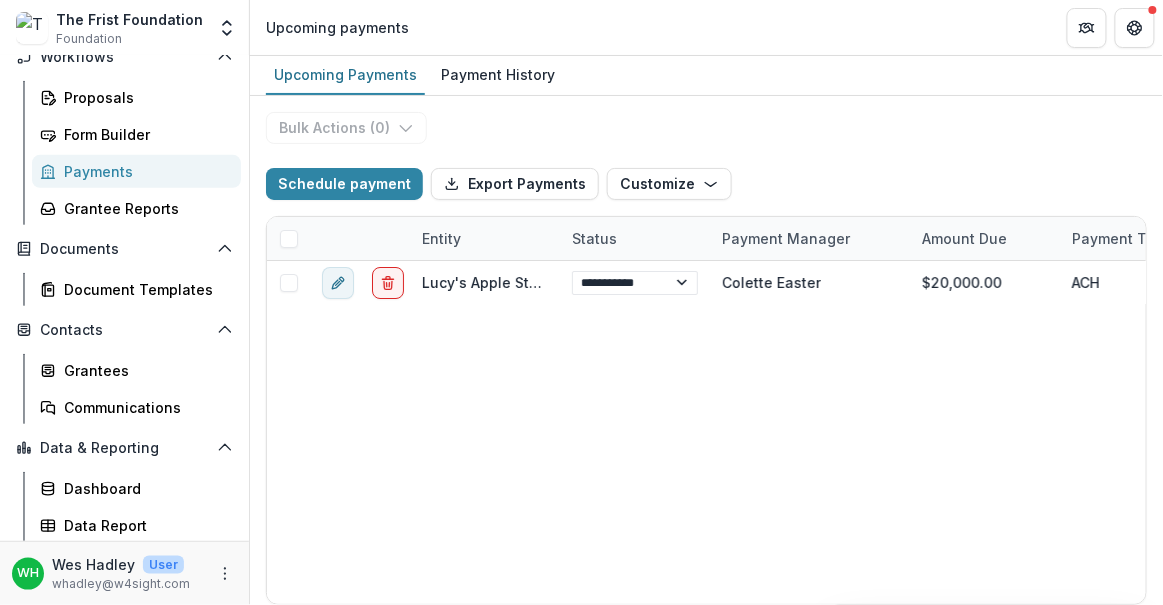 click on "**********" at bounding box center [706, 350] 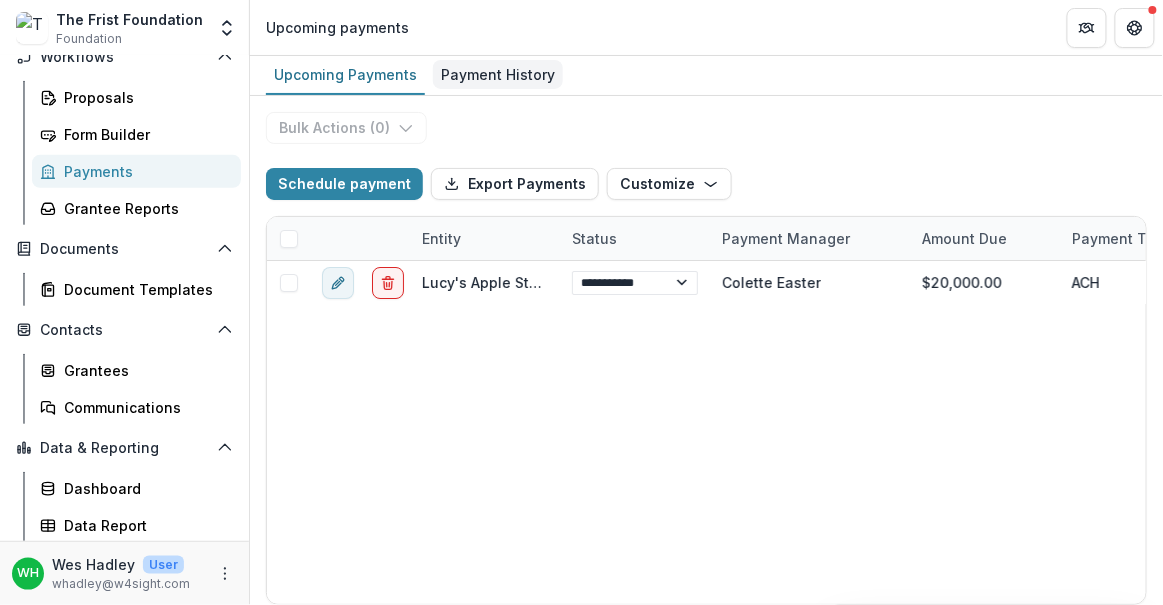 click on "Payment History" at bounding box center [498, 74] 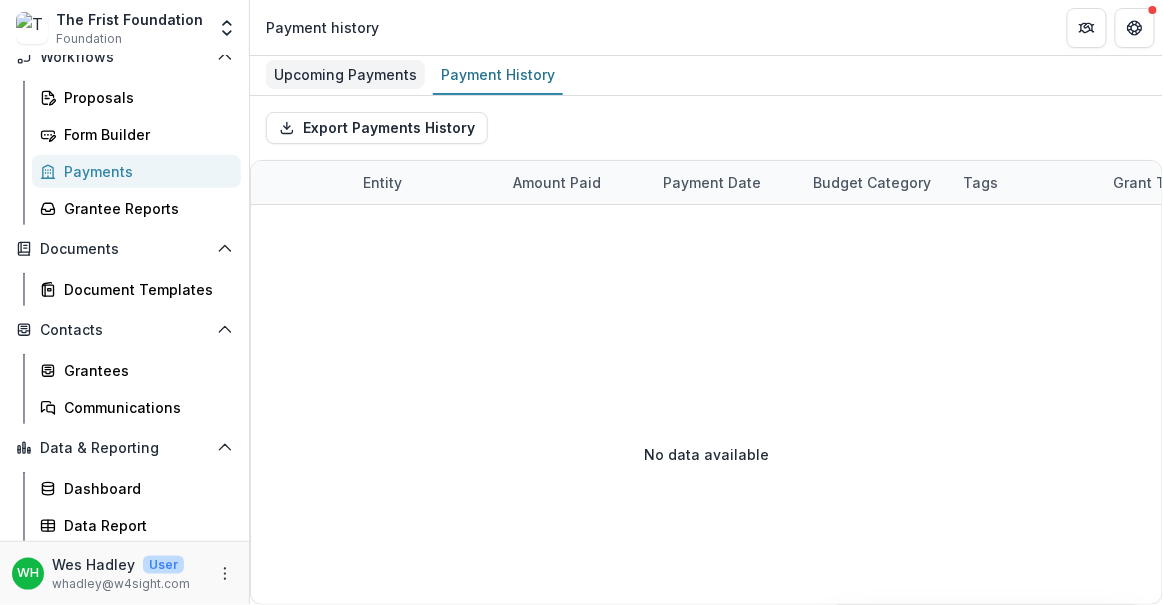 click on "Upcoming Payments" at bounding box center (345, 74) 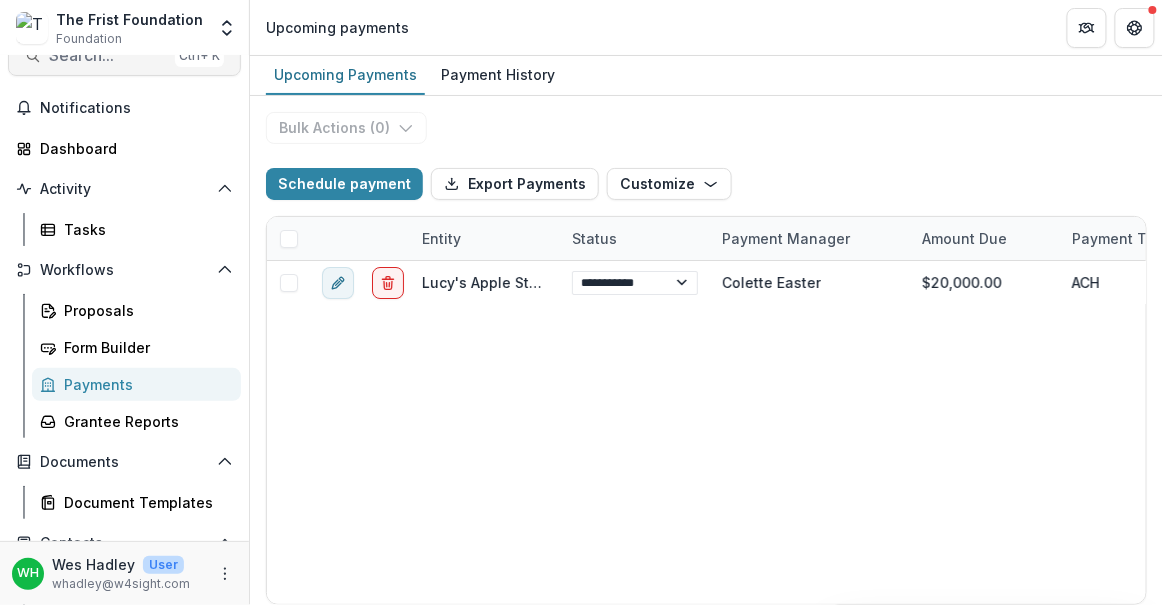 scroll, scrollTop: 0, scrollLeft: 0, axis: both 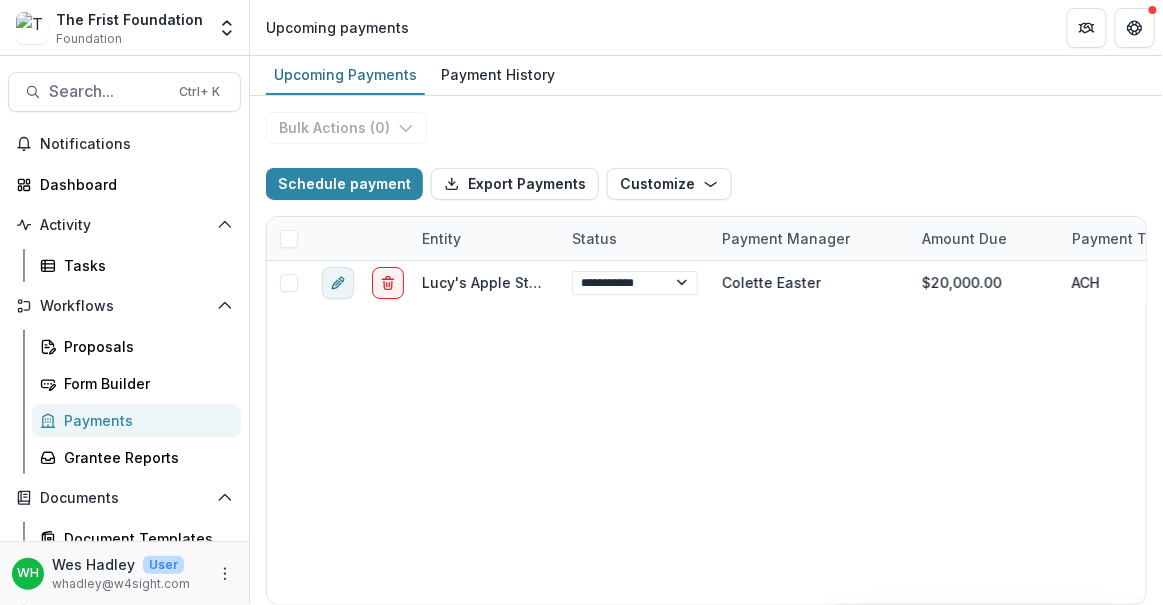 click on "The Frist Foundation Foundation Aggregate Analysis Foundations Three Thirty Three Foundation The Frist Foundation Team Settings Admin Settings" at bounding box center [125, 27] 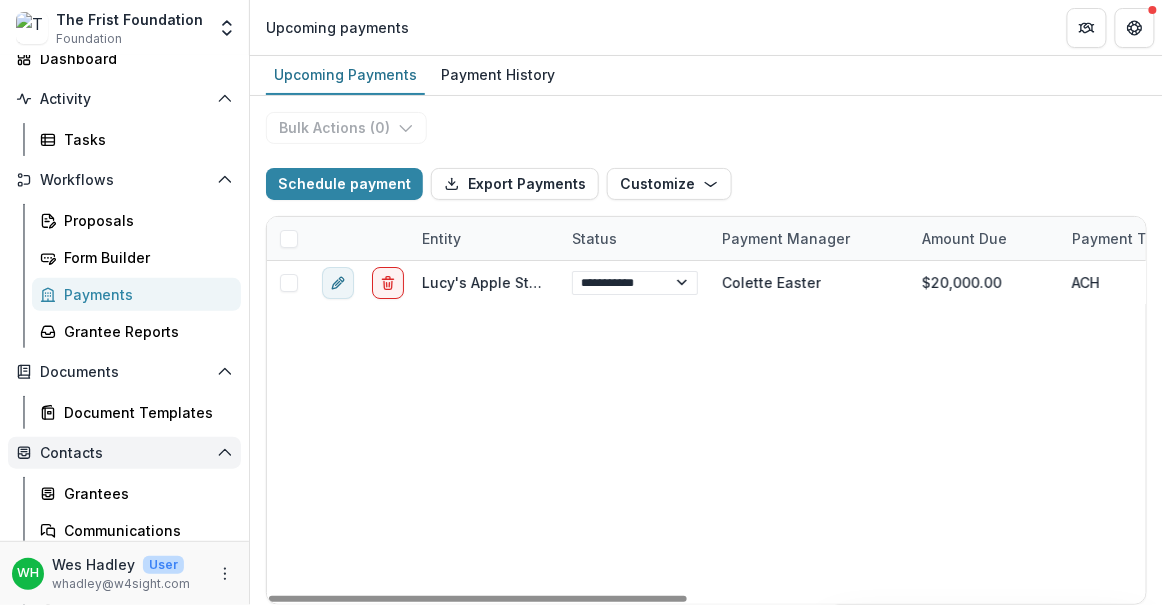 scroll, scrollTop: 249, scrollLeft: 0, axis: vertical 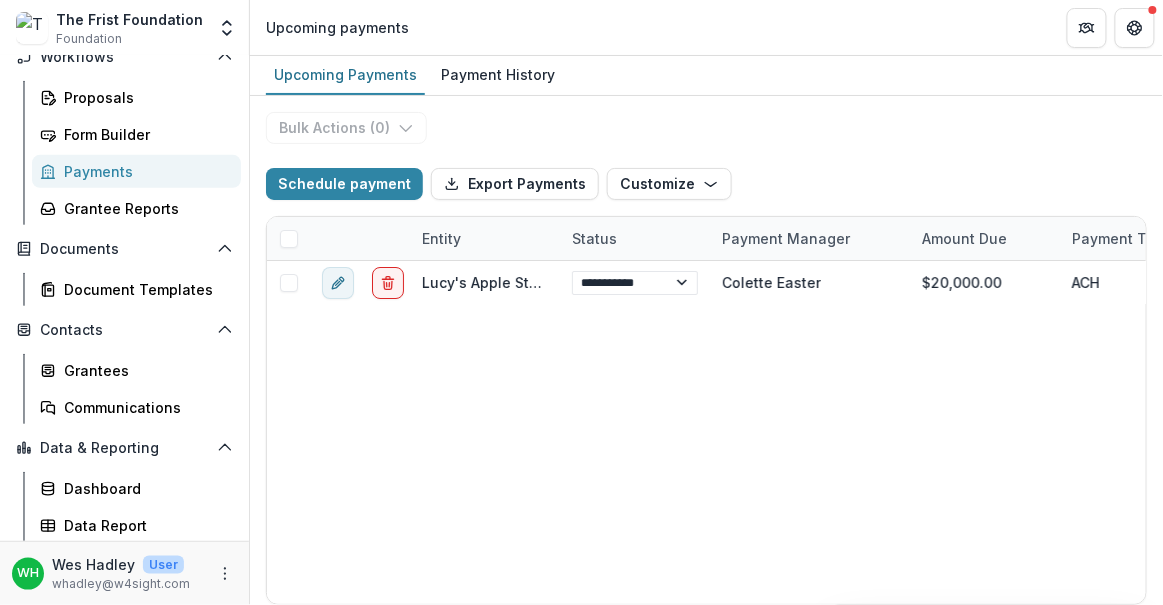 click on "The Frist Foundation" at bounding box center [129, 19] 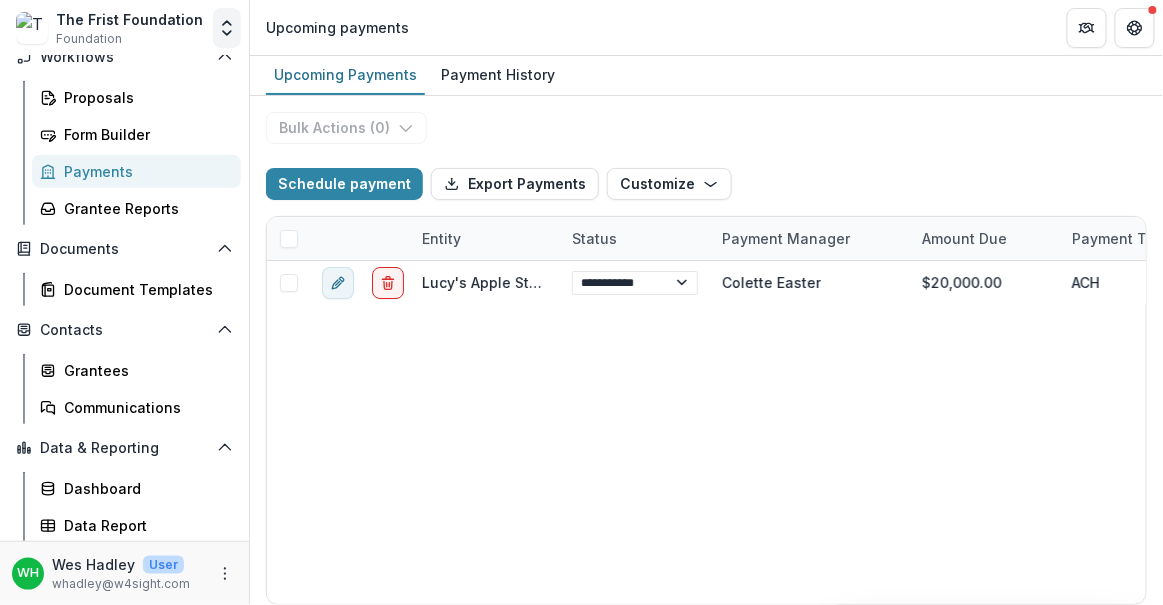 click 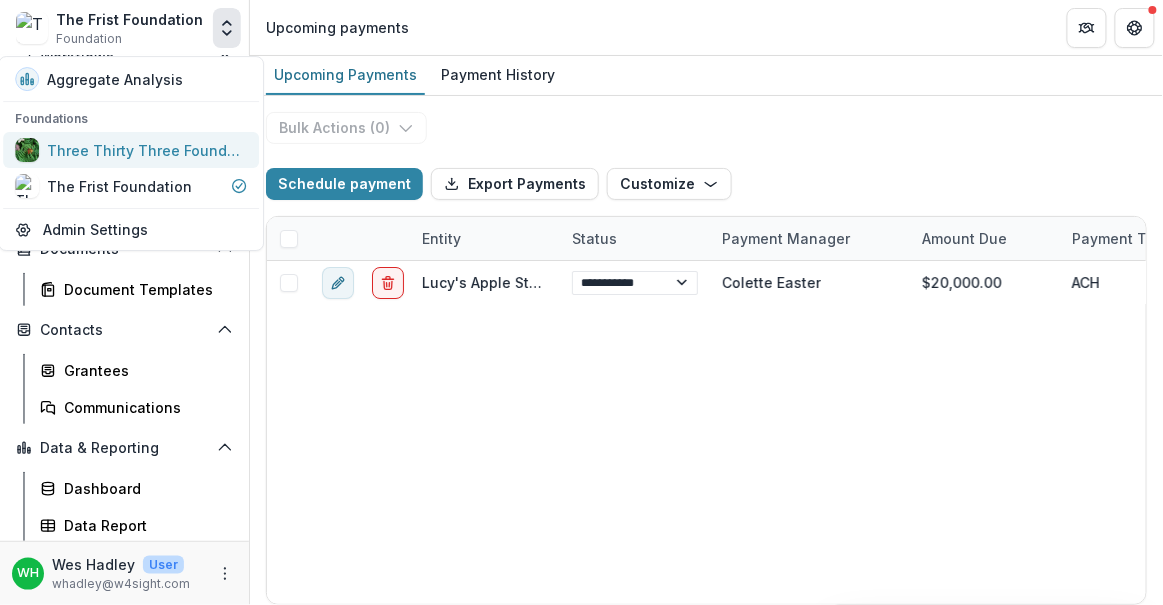 click on "Three Thirty Three Foundation" at bounding box center (147, 150) 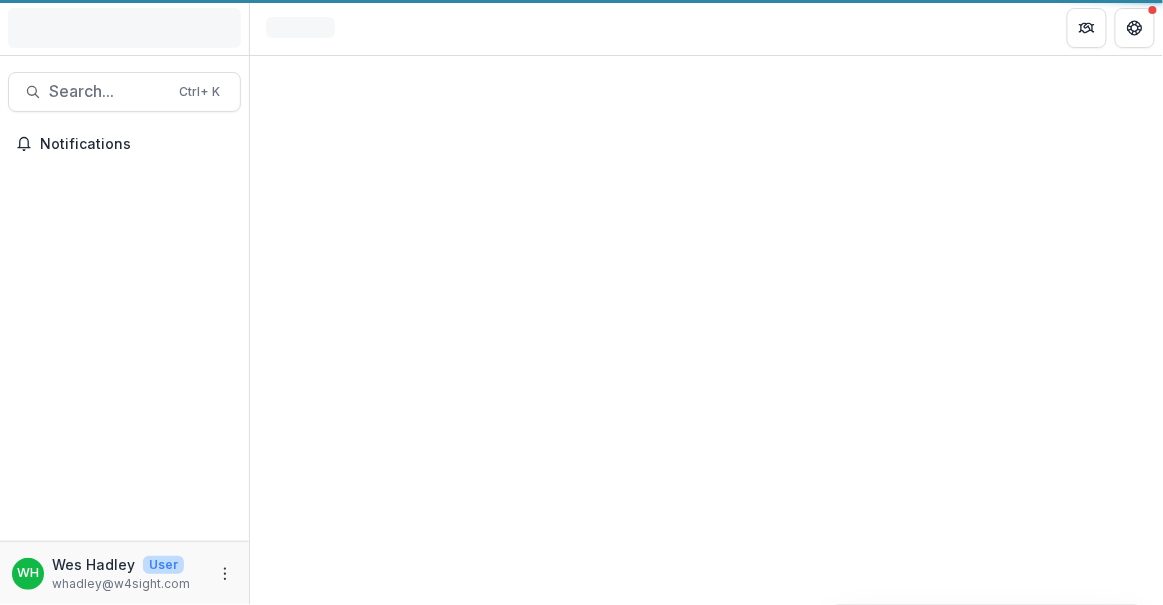 scroll, scrollTop: 0, scrollLeft: 0, axis: both 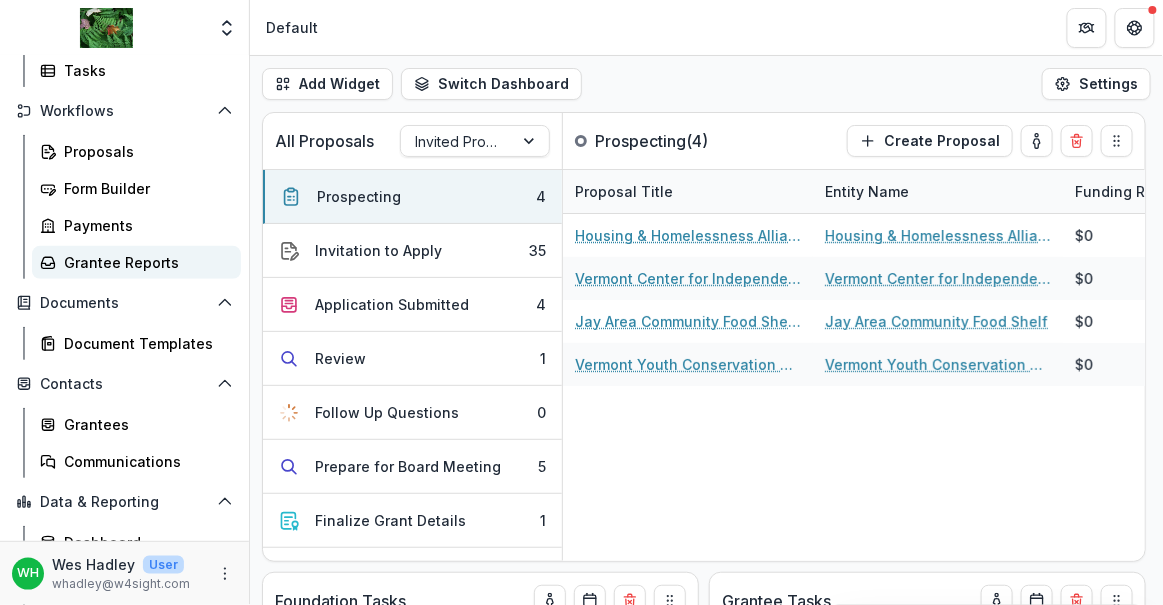 click on "Grantee Reports" at bounding box center [144, 262] 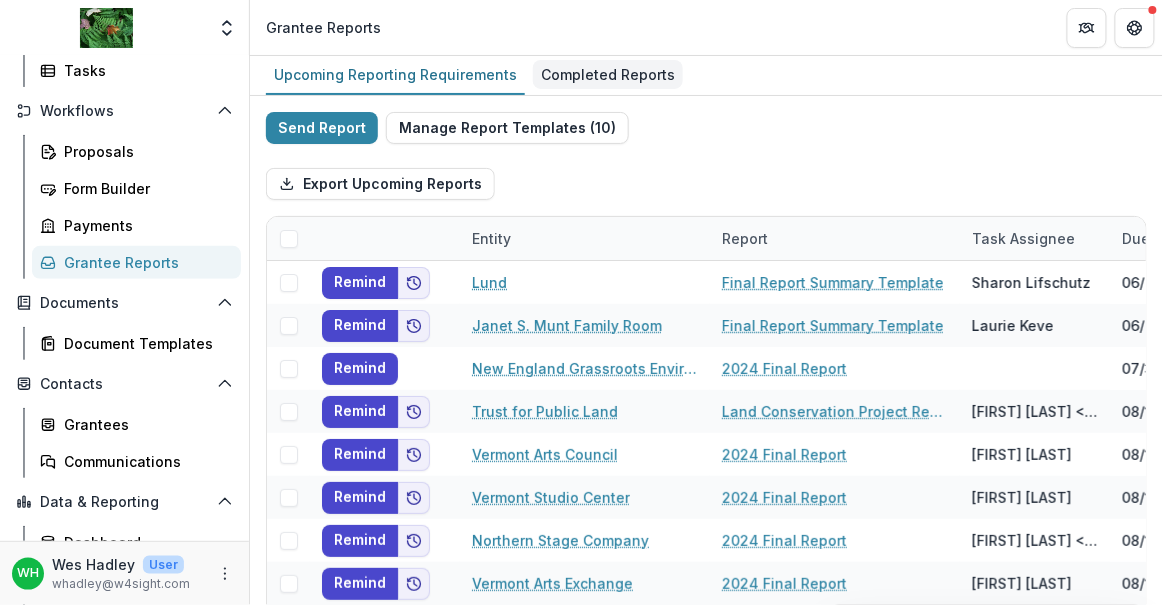 click on "Completed Reports" at bounding box center [608, 74] 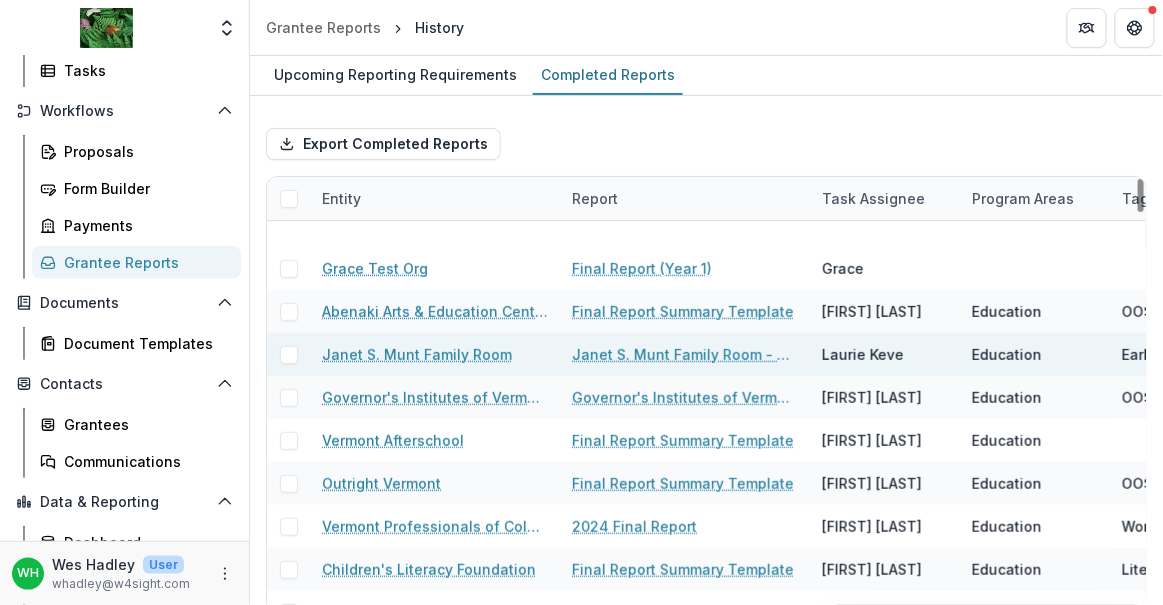 scroll, scrollTop: 0, scrollLeft: 0, axis: both 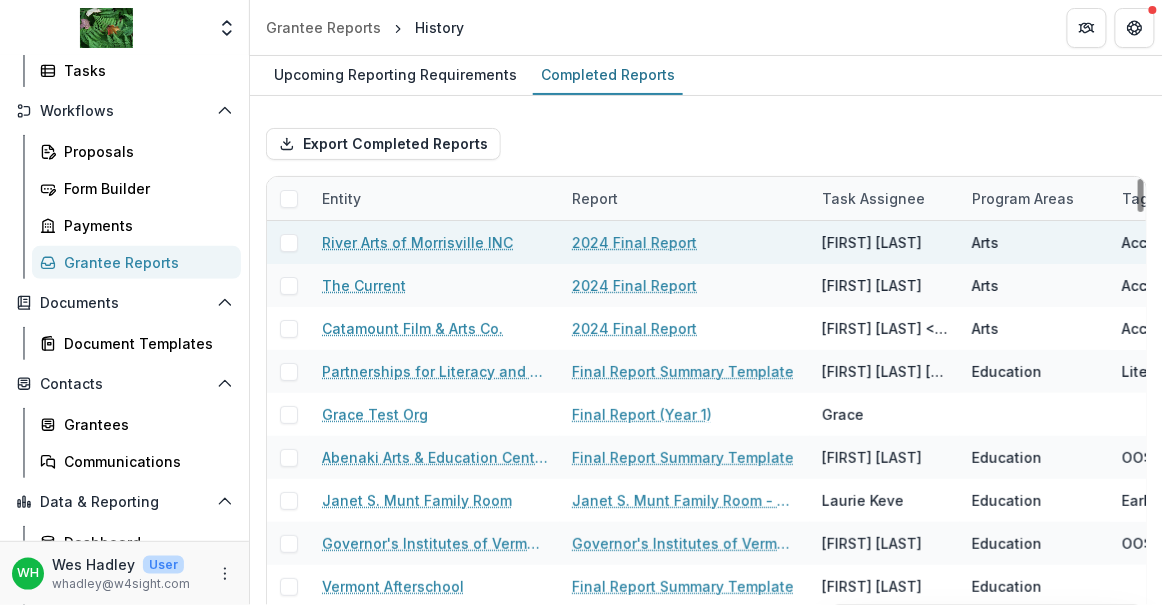 click on "2024 Final Report" at bounding box center [634, 242] 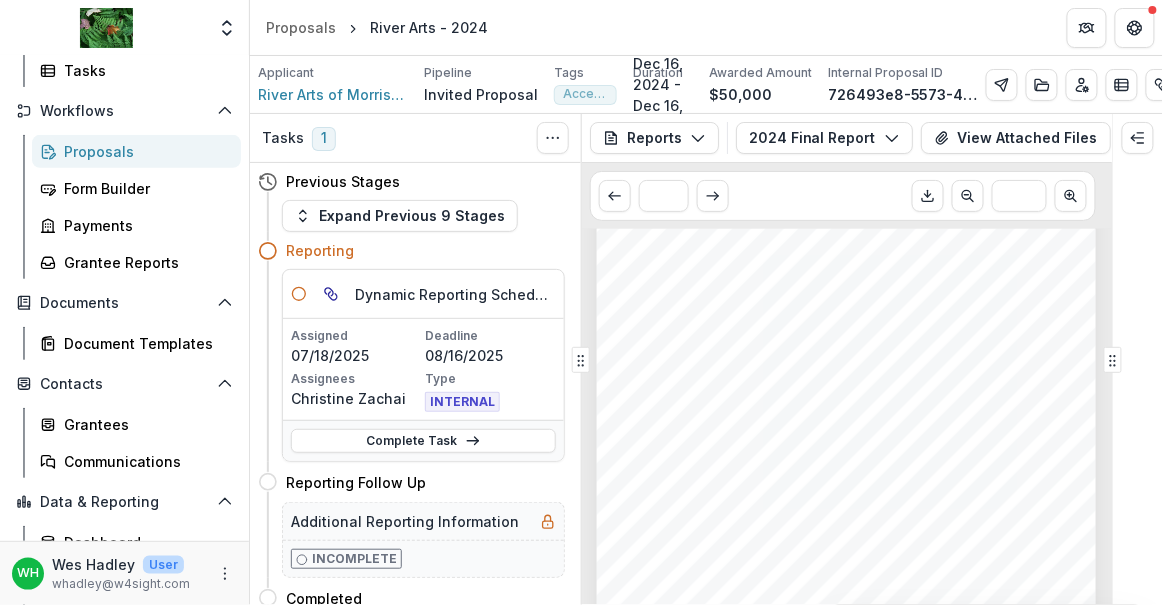 scroll, scrollTop: 1454, scrollLeft: 0, axis: vertical 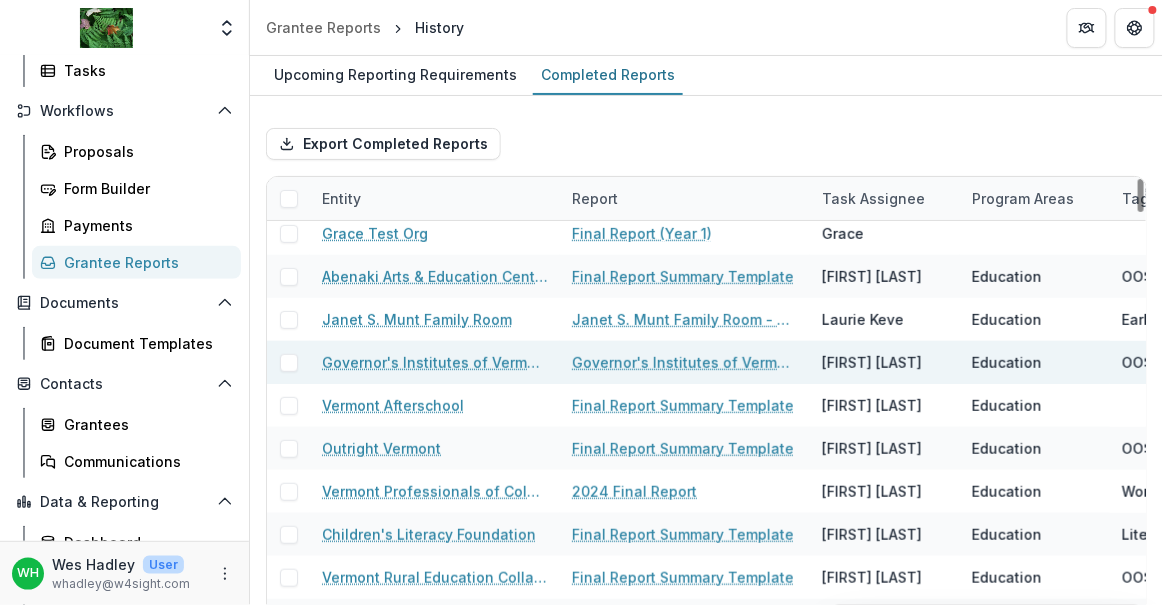 click on "Governor's Institutes of Vermont - 2024 Final Report" at bounding box center [685, 362] 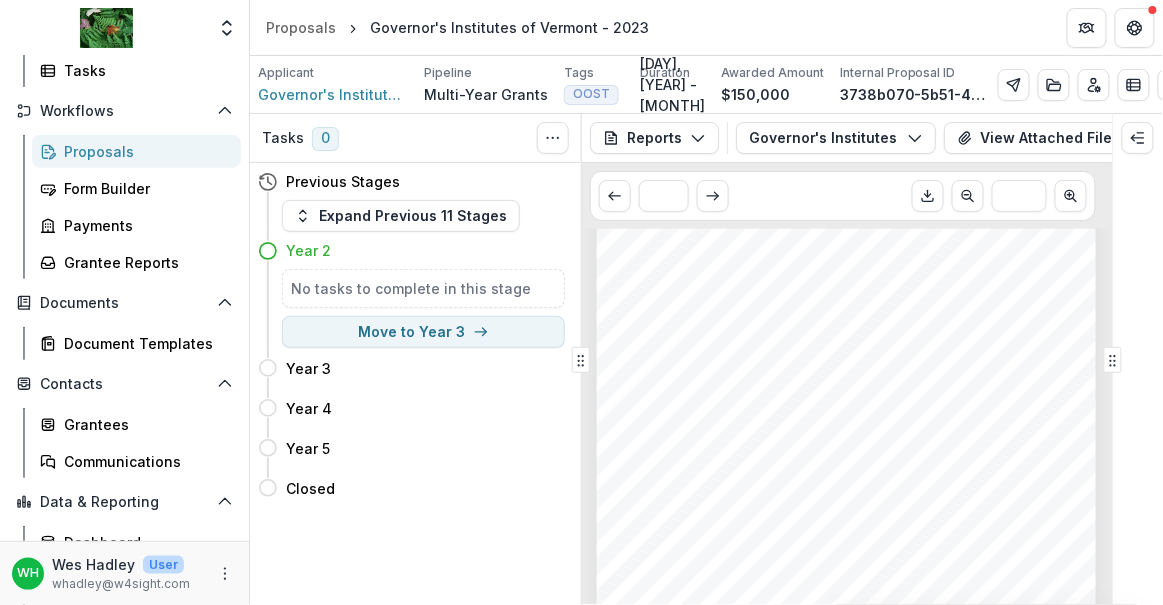 scroll, scrollTop: 2492, scrollLeft: 0, axis: vertical 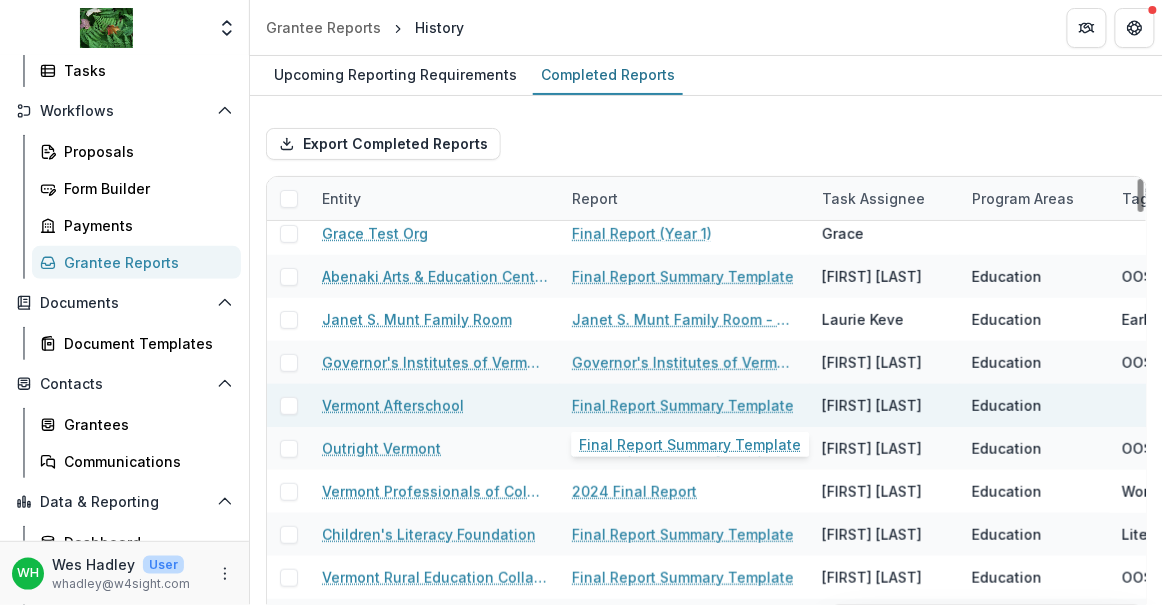 click on "Final Report Summary Template" at bounding box center [683, 405] 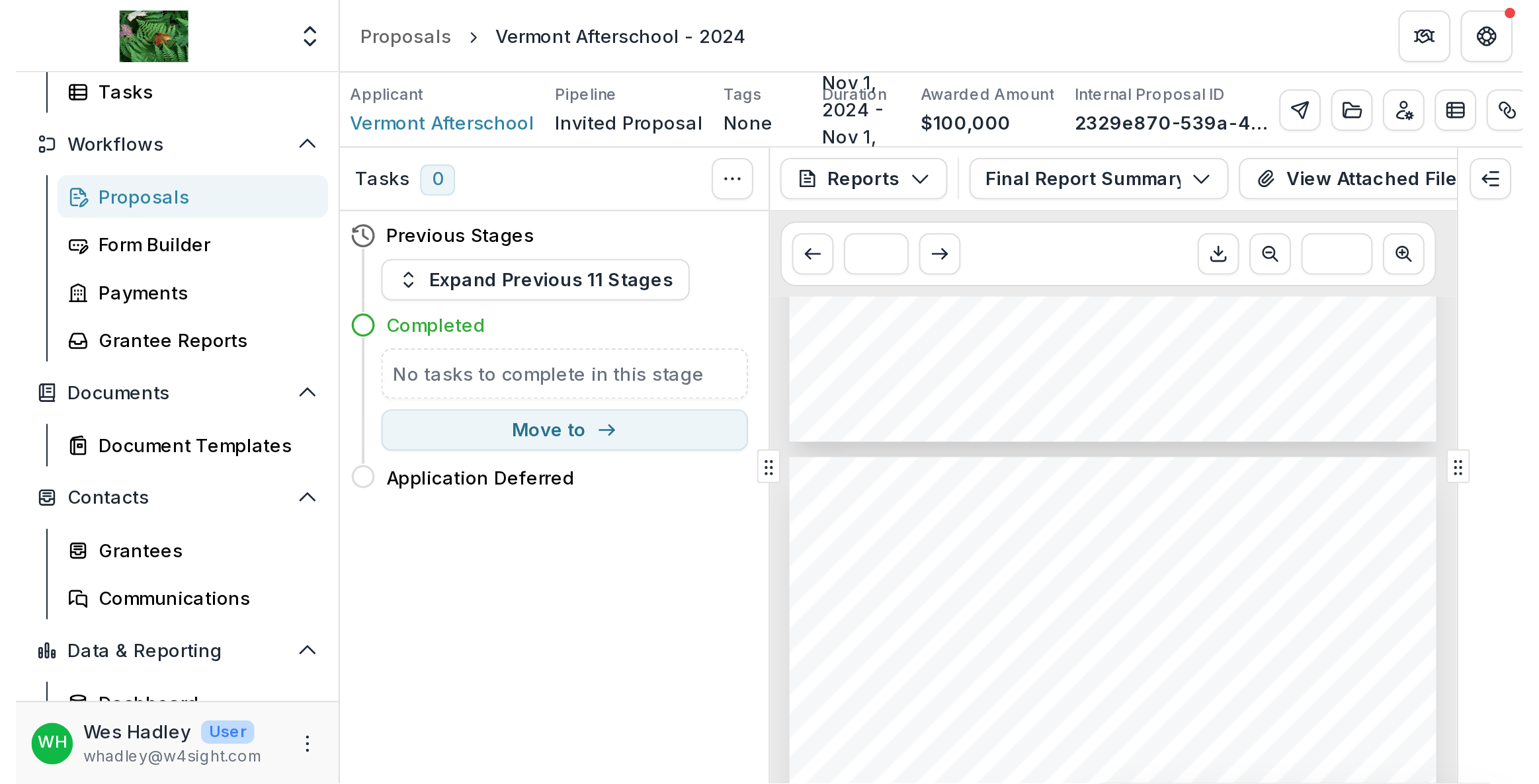 scroll, scrollTop: 1401, scrollLeft: 0, axis: vertical 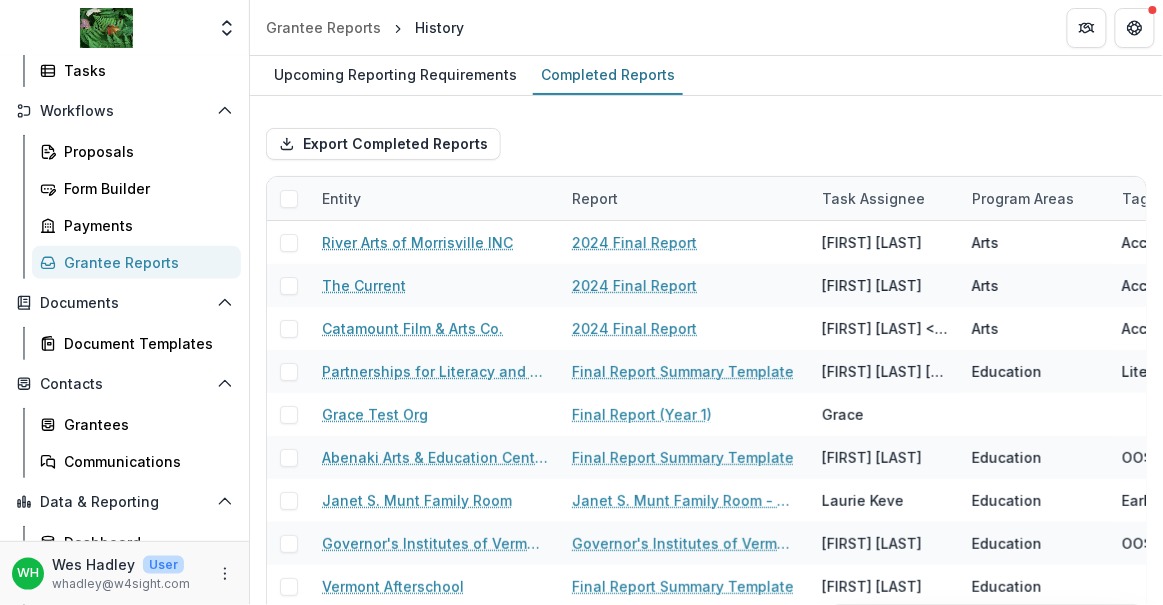 click on "Export Completed Reports Entity Report Task Assignee Program Areas Tags Report Submitted Date Last Updated Proposal Grant End Date River Arts of Morrisville INC 2024 Final Report [FIRST] [LAST] Arts Access to the Arts 08/05/2025 08/05/2025 River Arts - 2024 Dec 15, 2025 The Current 2024 Final Report [FIRST] [LAST] Arts Access to the Arts 08/04/2025 08/04/2025 The Current - 2024 Dec 15, 2025 Catamount Film & Arts Co. 2024 Final Report [FIRST] [LAST] <[EMAIL]> Arts Access to the Arts 07/24/2025 07/24/2025 Catamount Arts Center - 2024 Oct 31, 2025 Partnerships for Literacy and Learning Final Report Summary Template [FIRST] [LAST] <[EMAIL]> Education Literacy 07/15/2025 07/15/2025 Partnerships for Literacy and Learning - 2024 Oct 09, 2025 Grace Test Org Final Report (Year 1) [FIRST] 07/02/2025 07/02/2025 Grace Test Org - 2025 - 2025 Proposal Abenaki Arts & Education Center Final Report Summary Template [FIRST] [LAST] Education OOST 06/28/2025 06/28/2025 Nov 11, 2025 [FIRST] [LAST]" at bounding box center (706, 512) 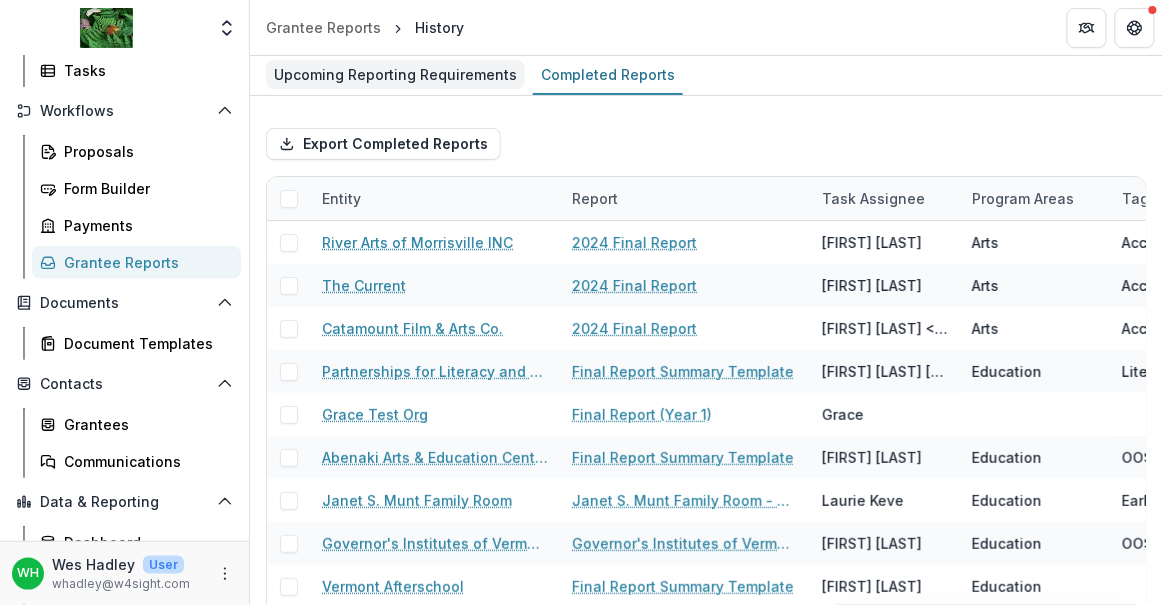 click on "Upcoming Reporting Requirements" at bounding box center [395, 74] 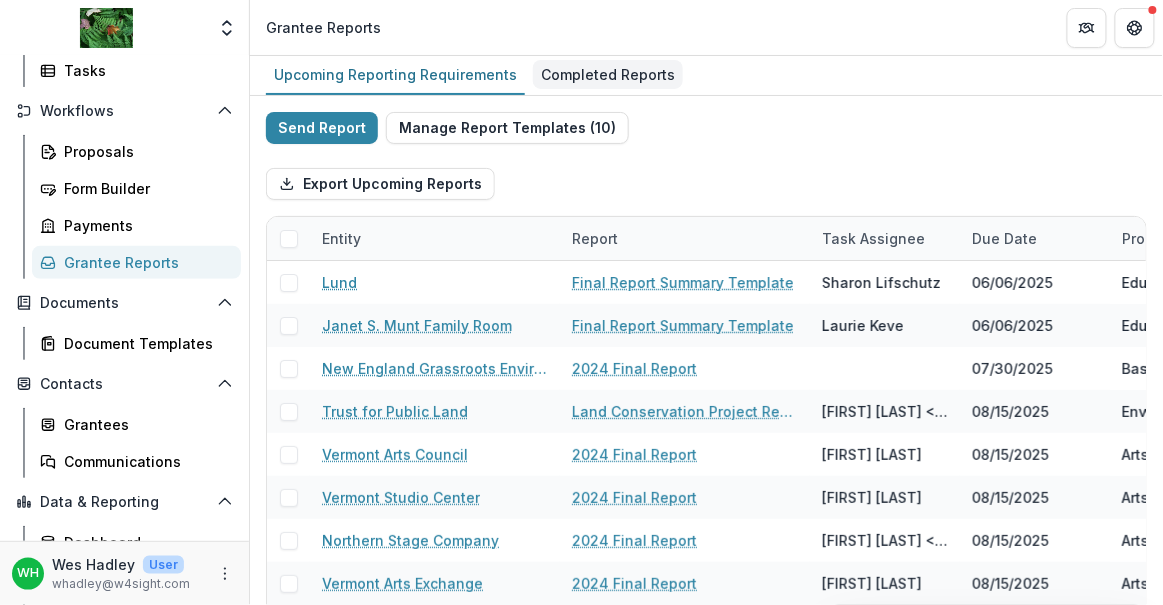 click on "Completed Reports" at bounding box center (608, 74) 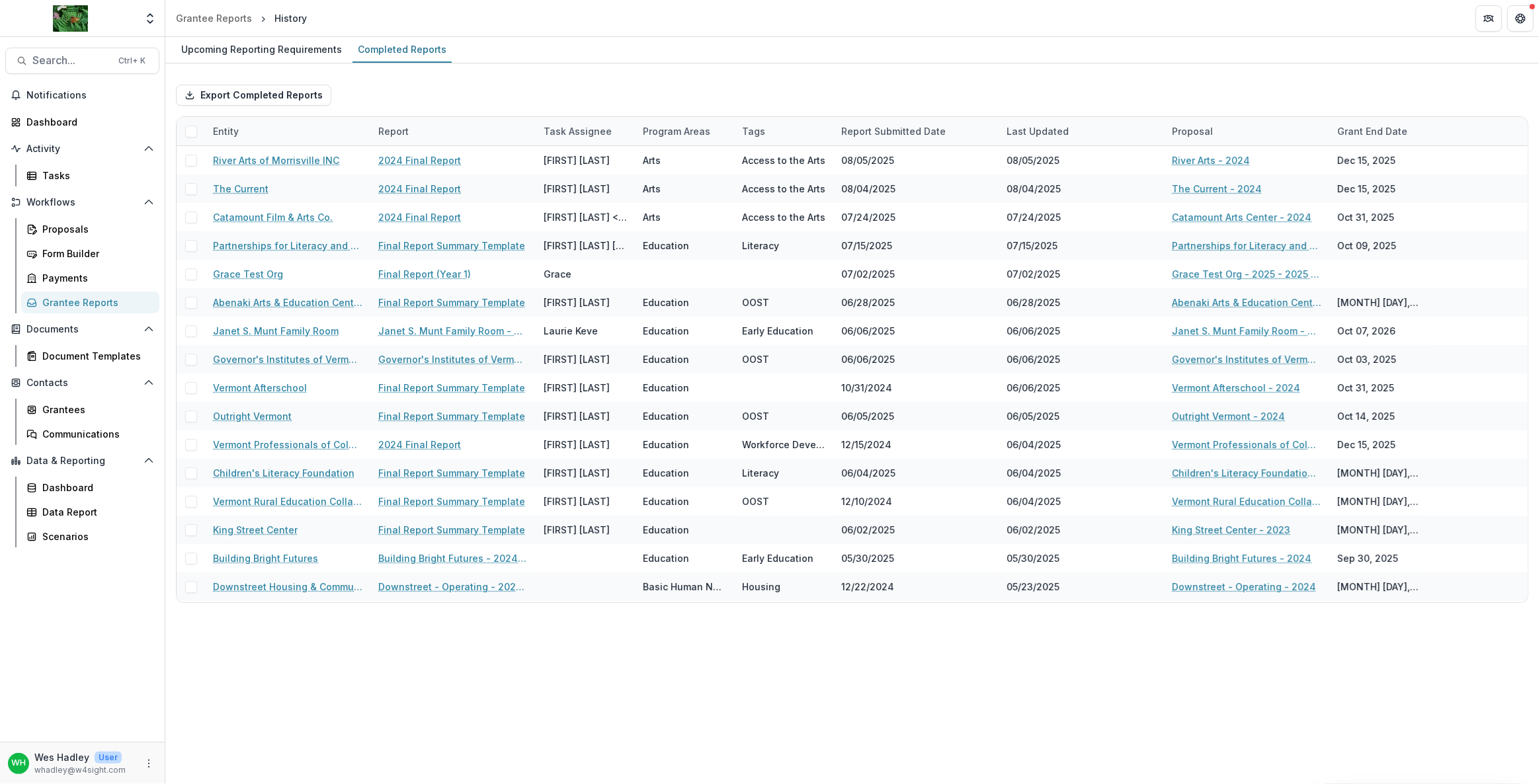 scroll, scrollTop: 0, scrollLeft: 0, axis: both 